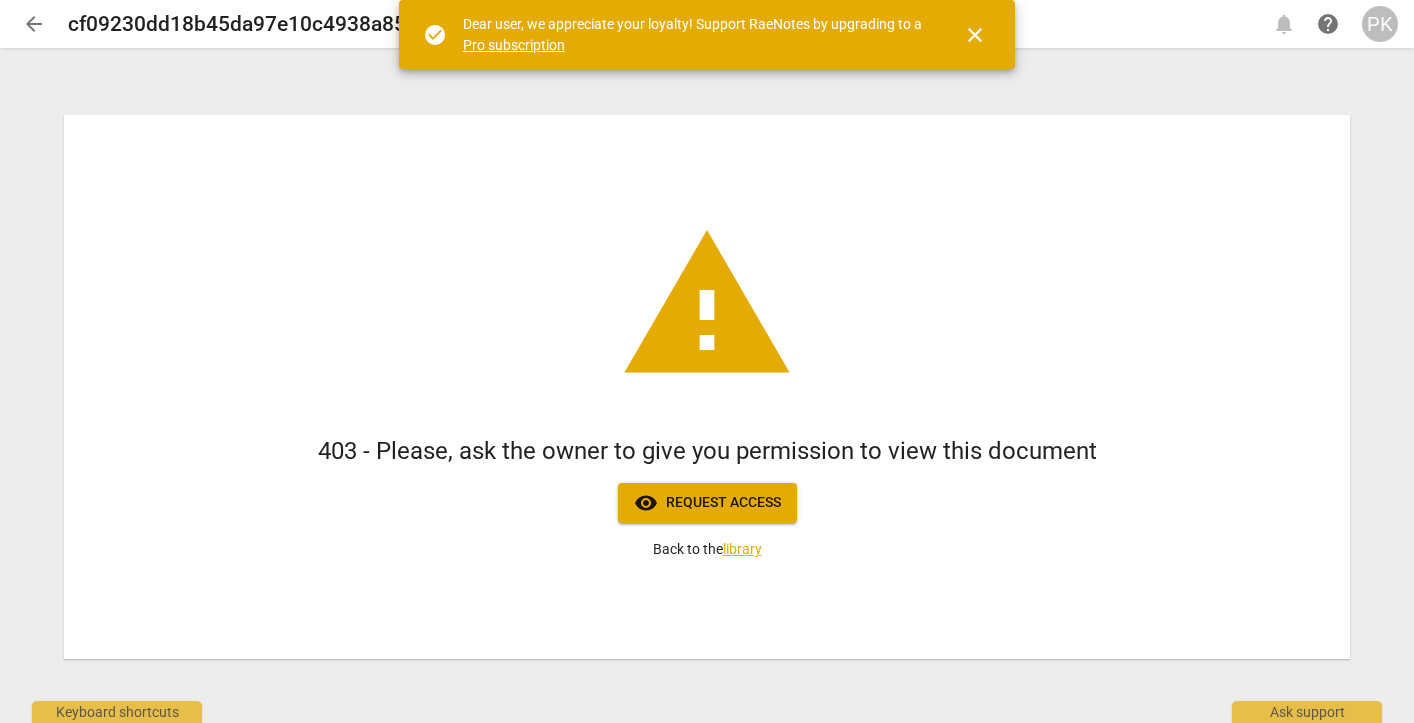 scroll, scrollTop: 0, scrollLeft: 0, axis: both 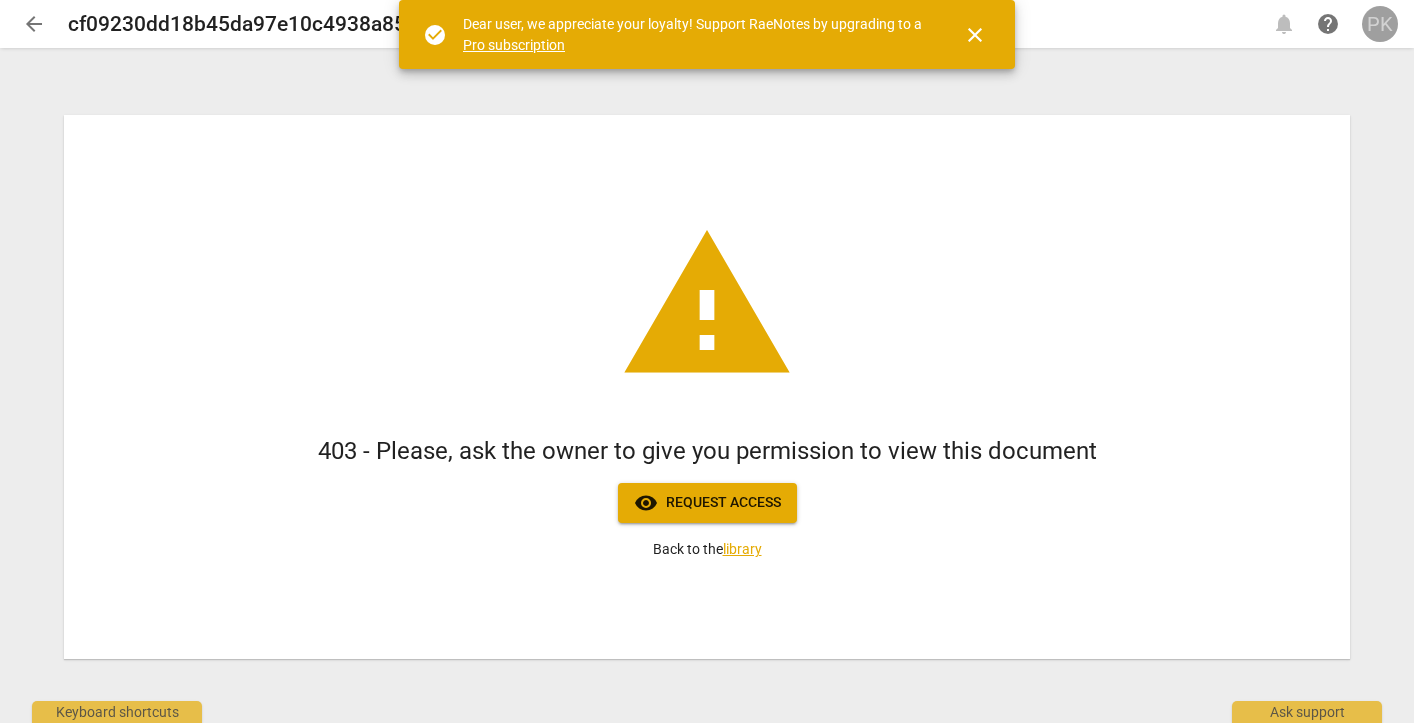 click on "PK" at bounding box center (1380, 24) 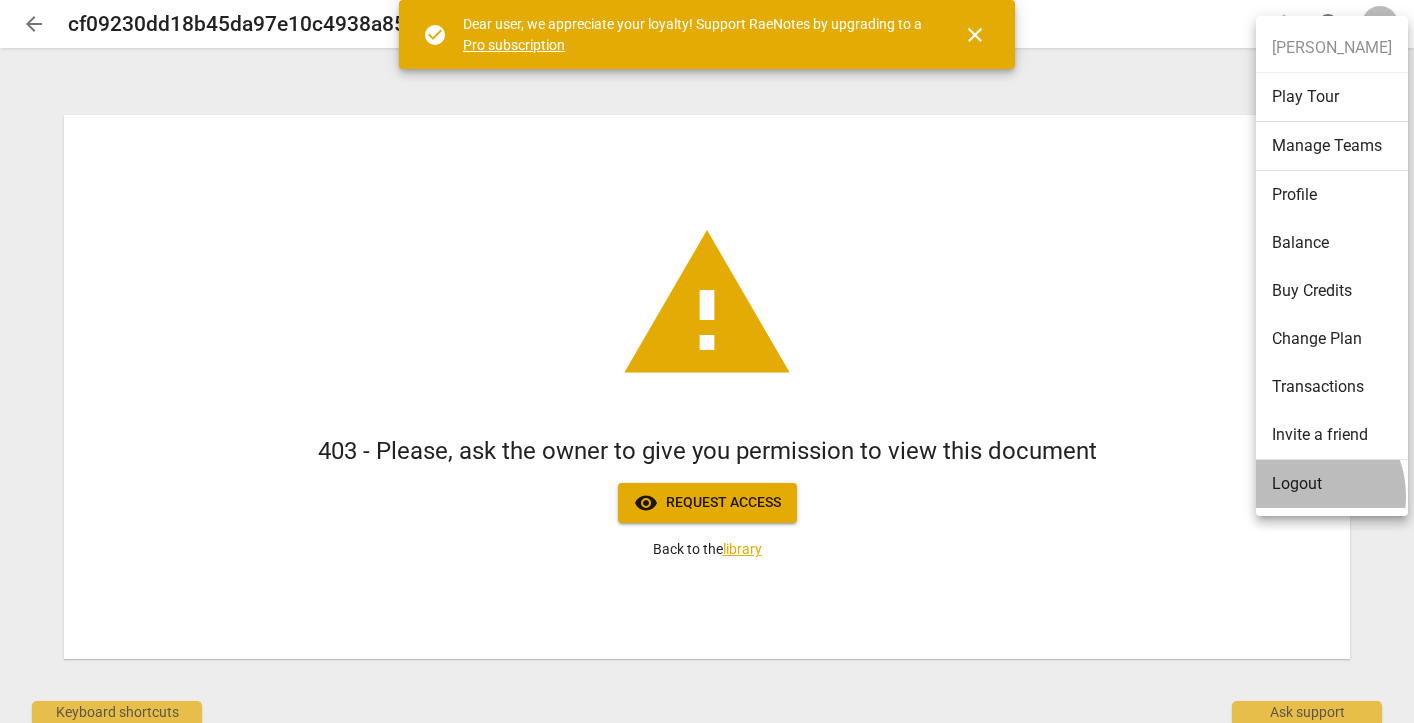 click on "Logout" at bounding box center [1332, 484] 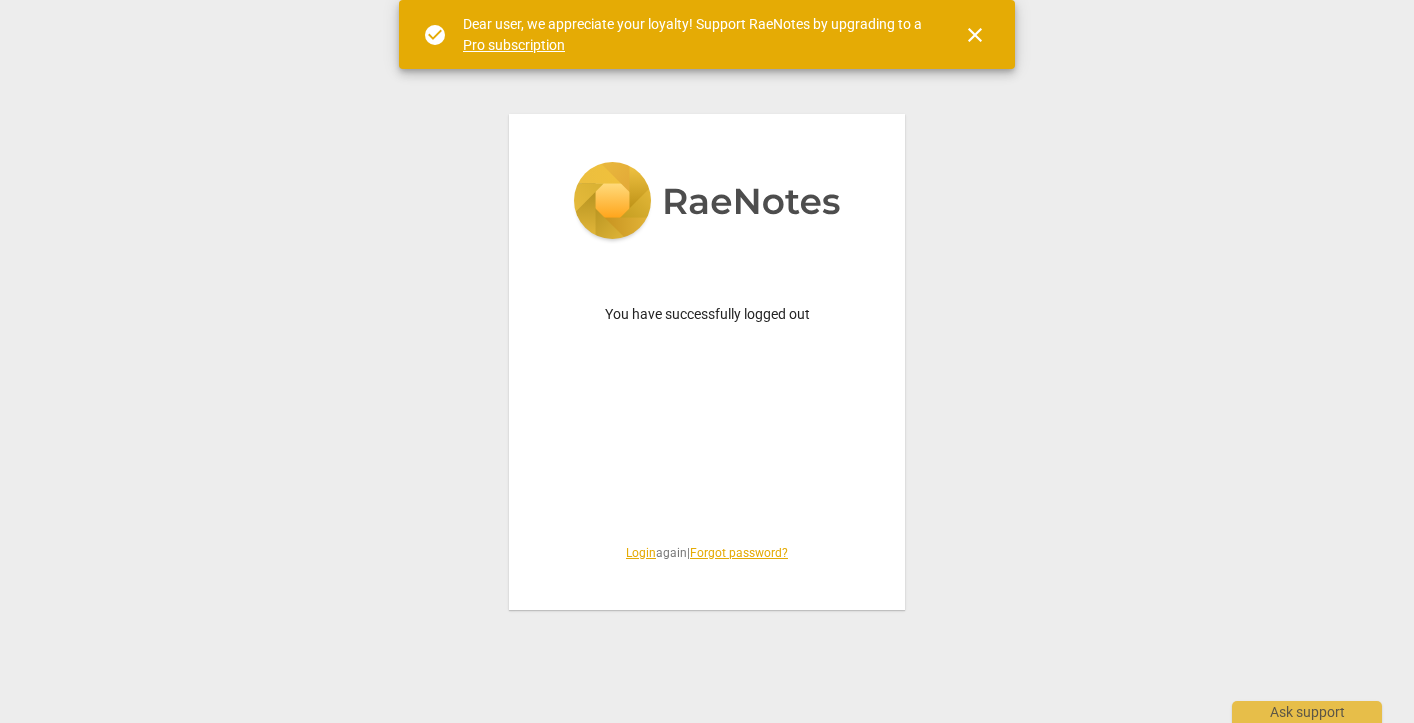 click on "Login" at bounding box center [641, 553] 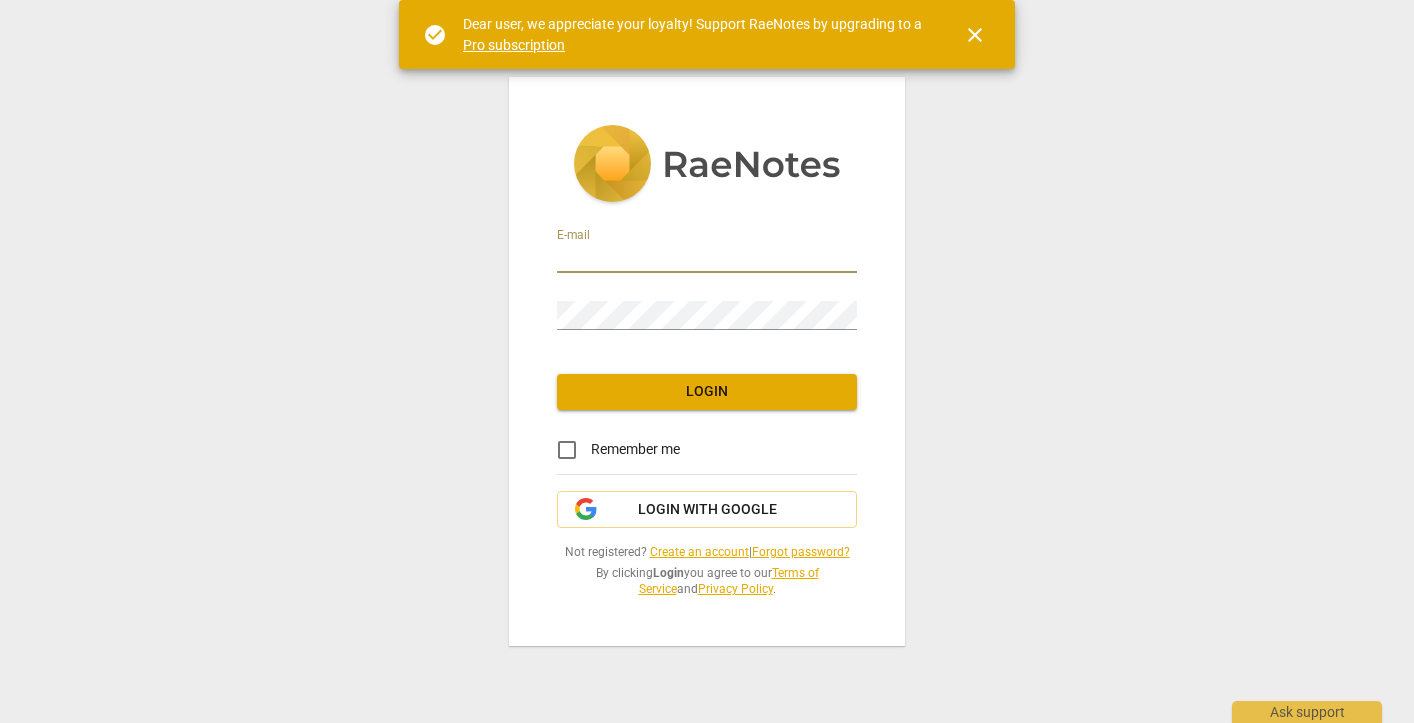 type on "penny@coachacademy.com" 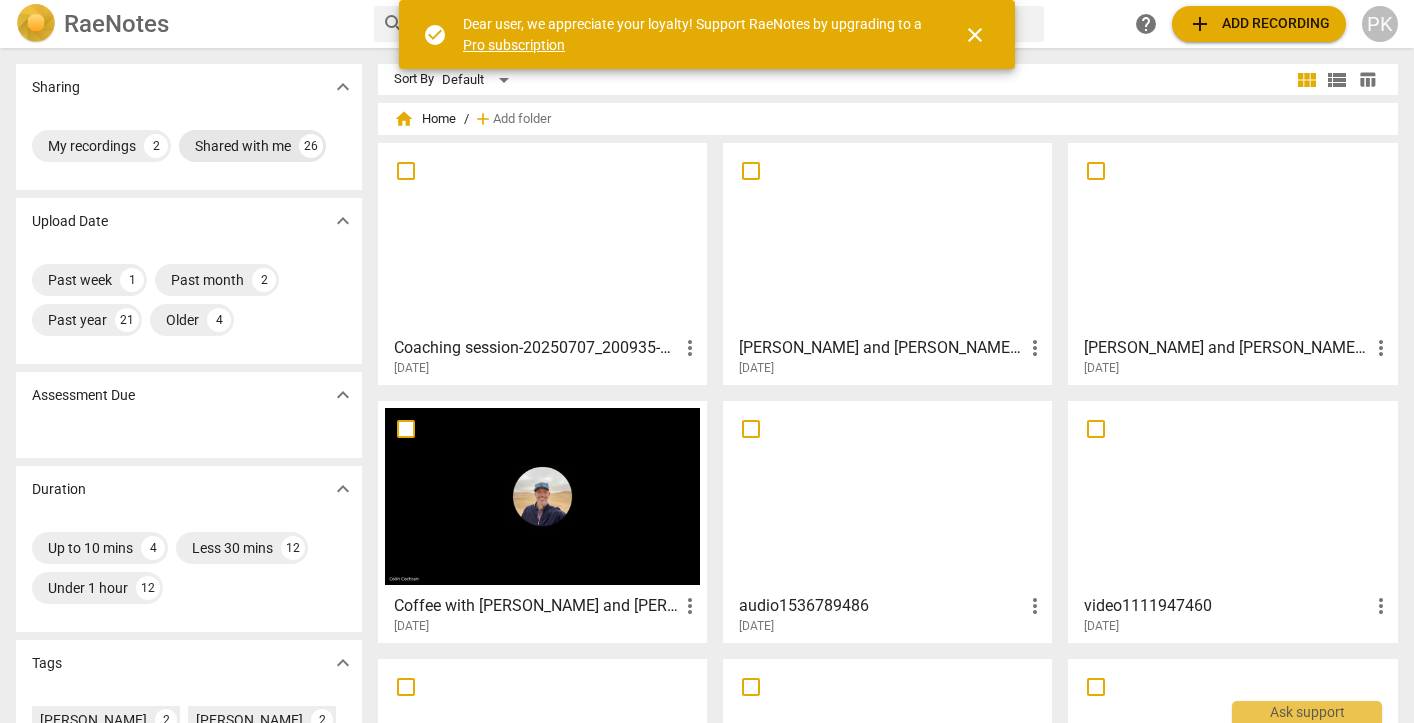 click on "Shared with me" at bounding box center [243, 146] 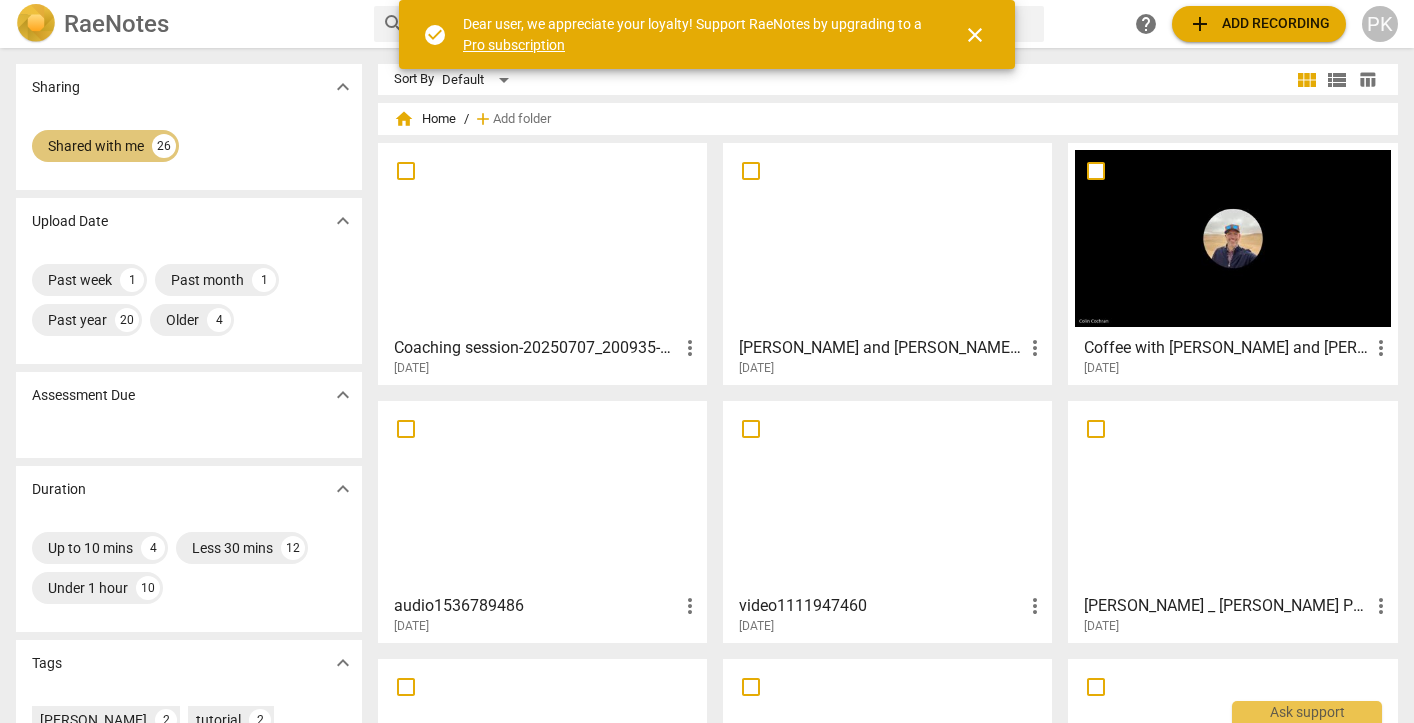 click on "26" at bounding box center [164, 146] 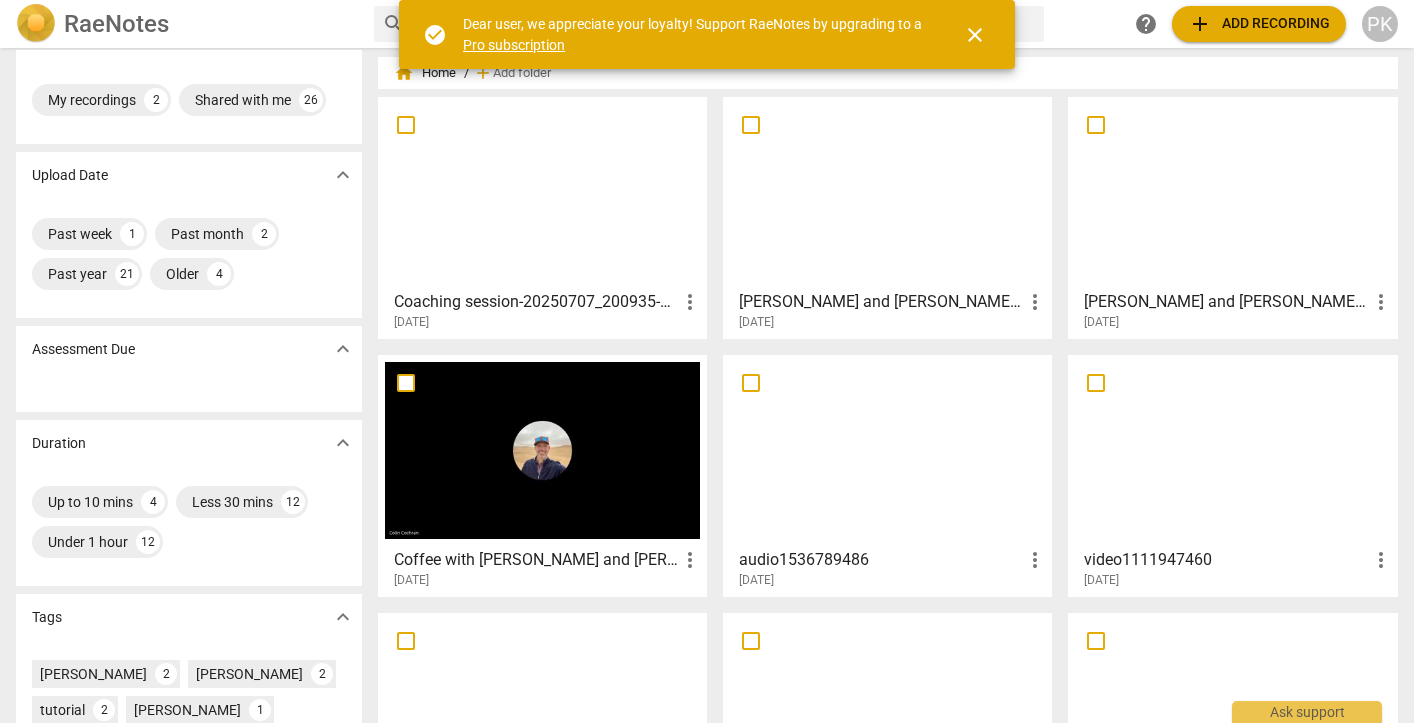 scroll, scrollTop: 48, scrollLeft: 0, axis: vertical 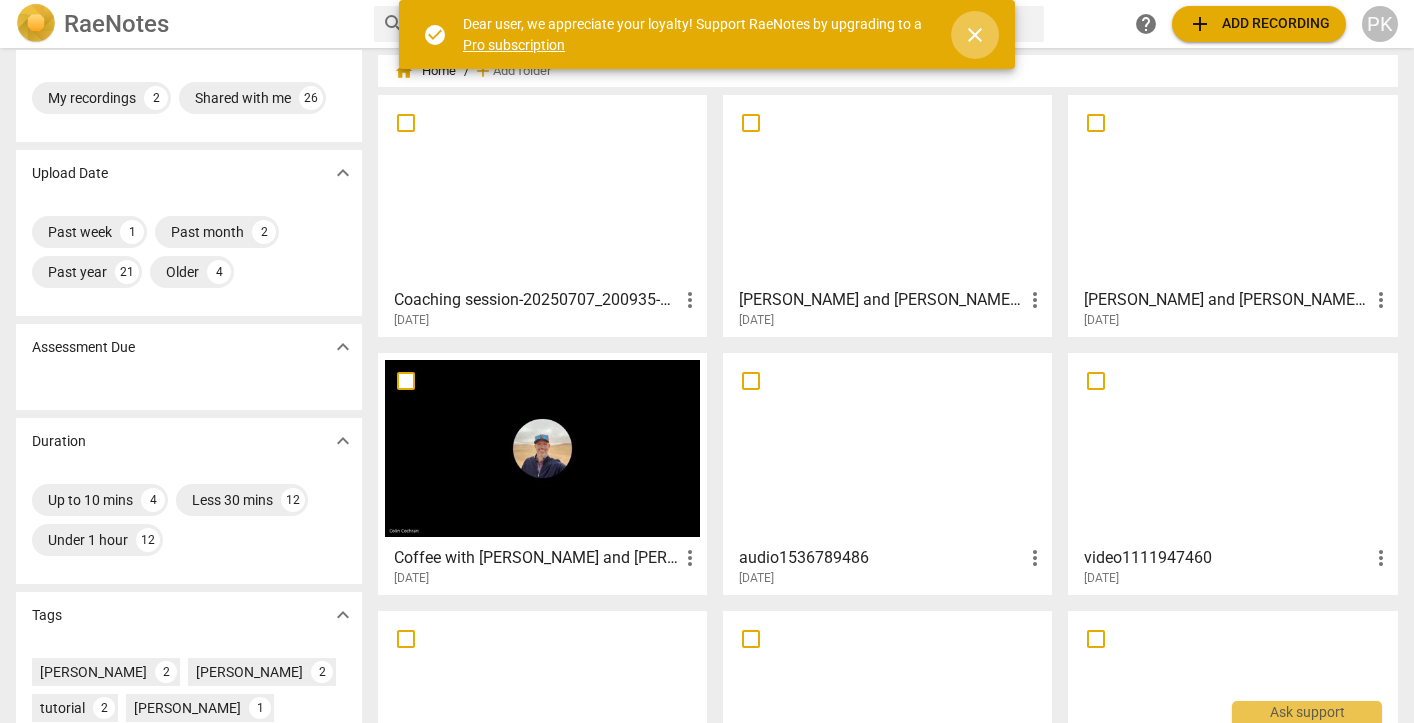 click on "close" at bounding box center [975, 35] 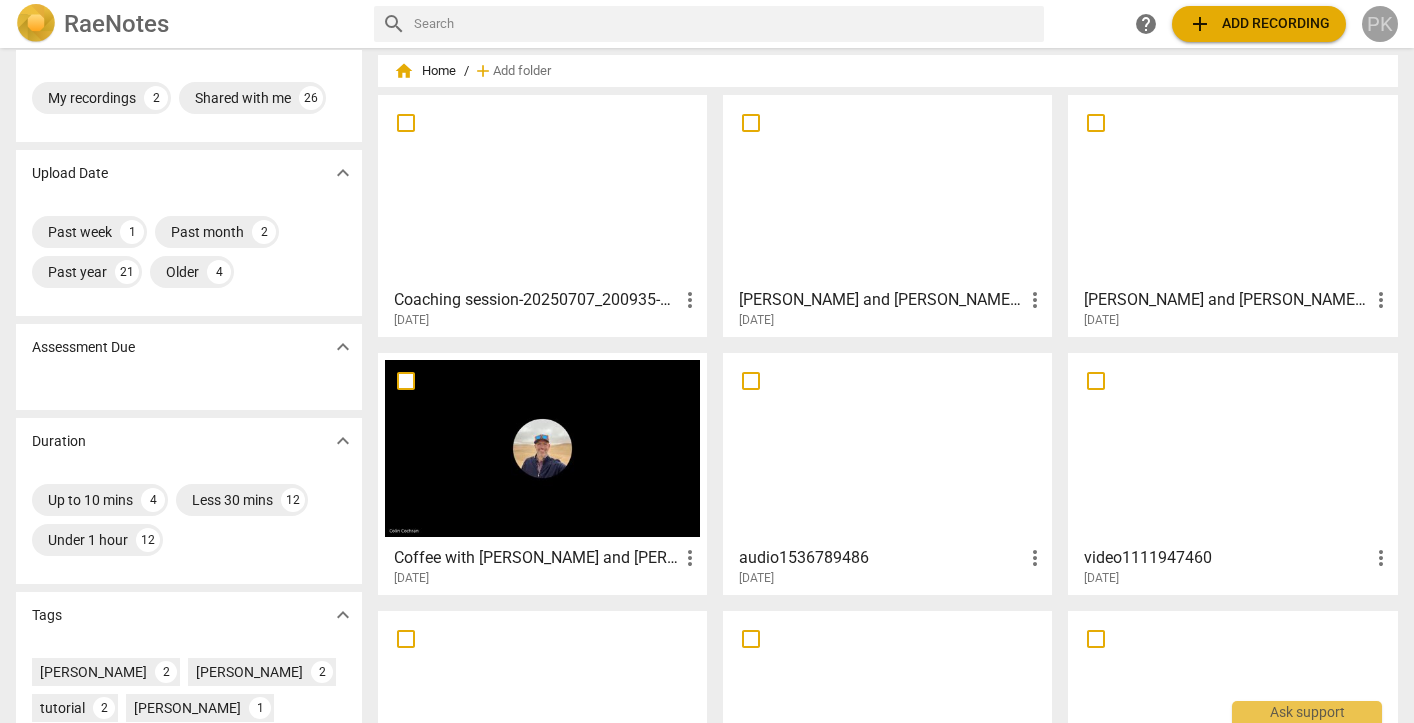 click on "PK" at bounding box center [1380, 24] 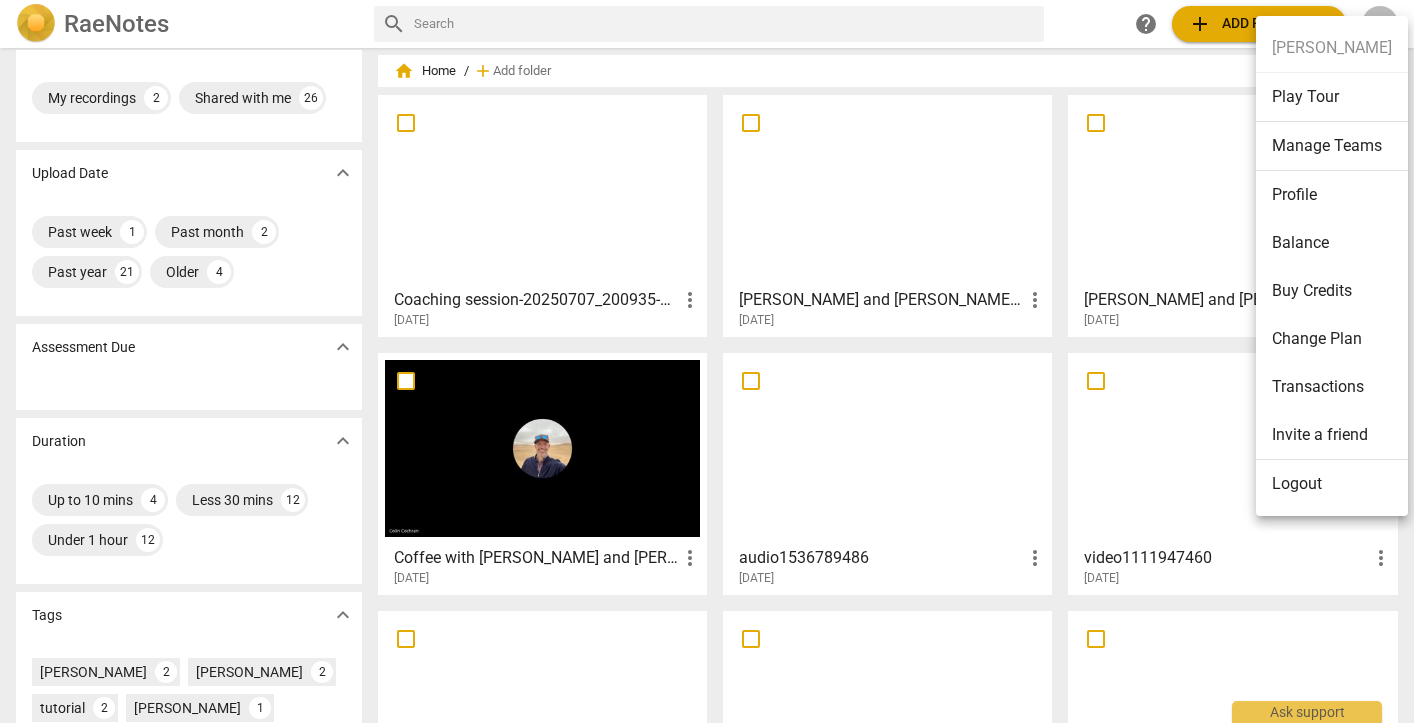 click on "Logout" at bounding box center (1332, 484) 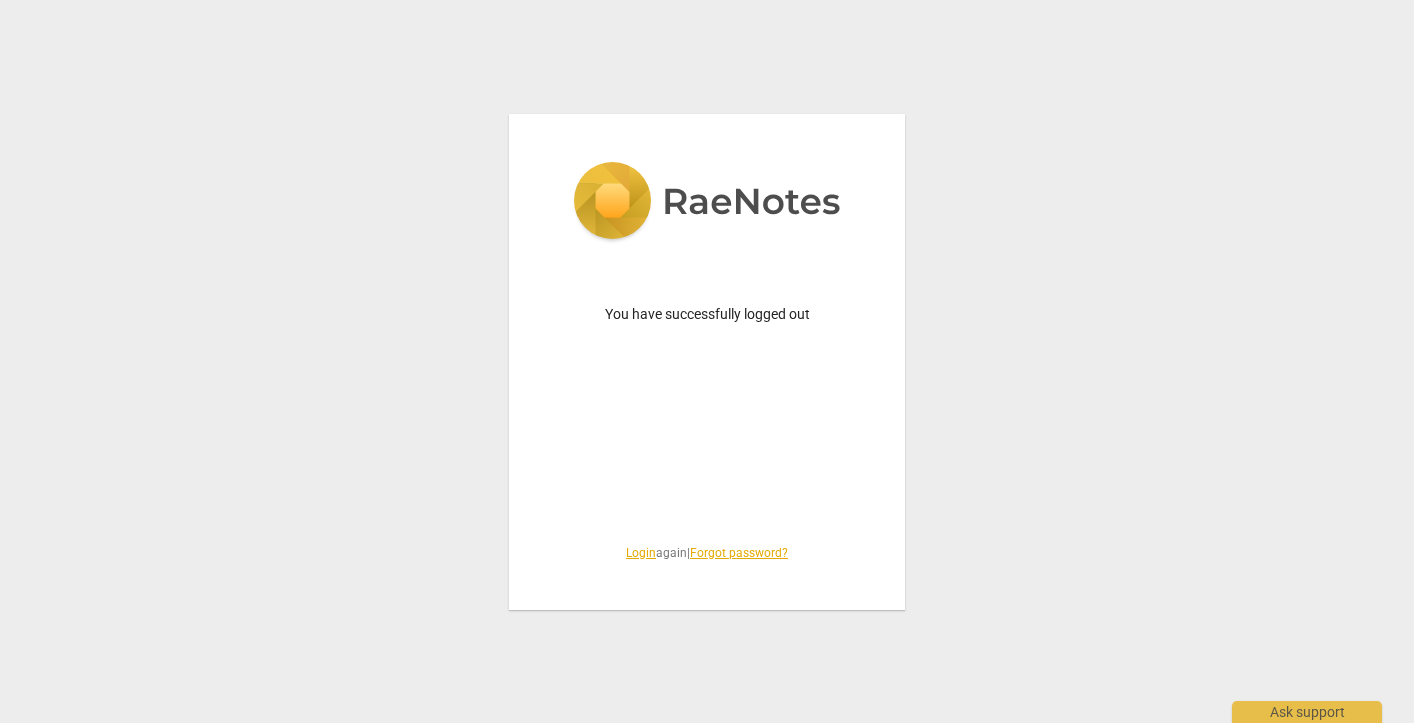 click on "Login" at bounding box center (641, 553) 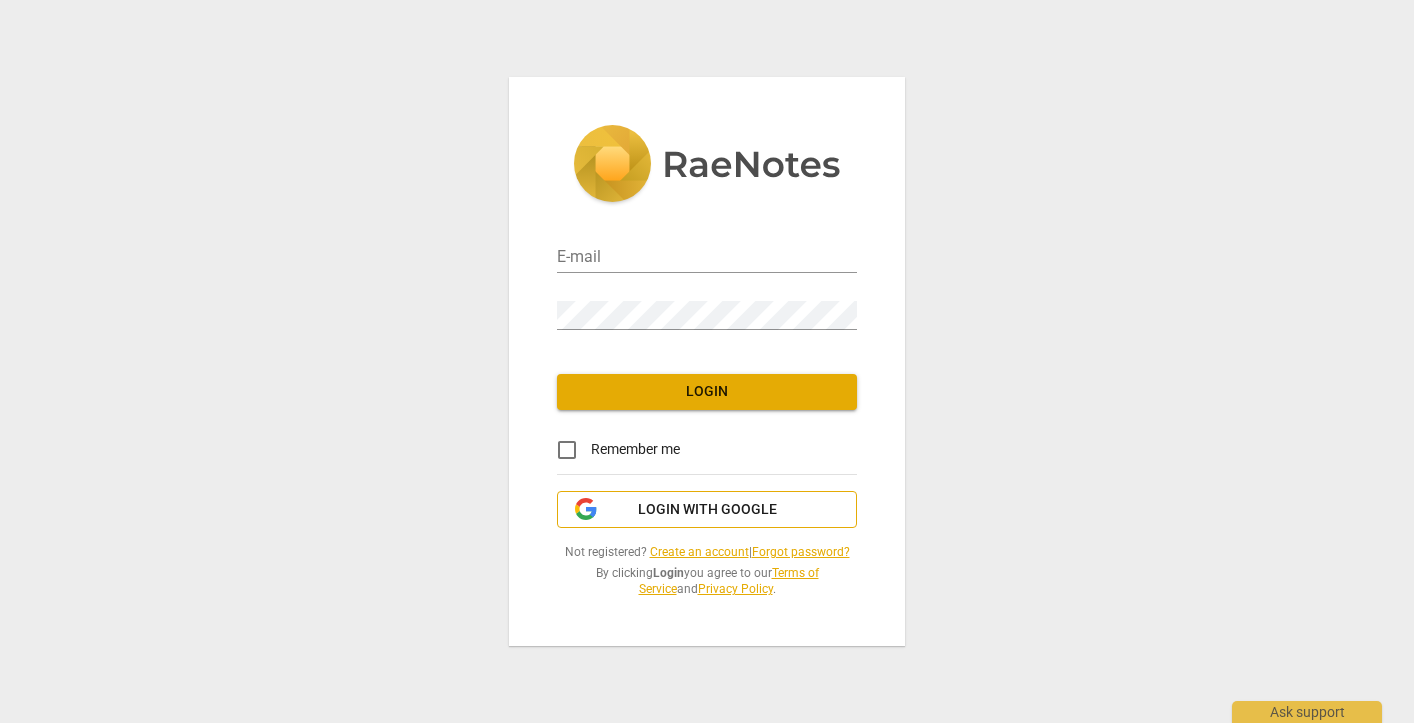click on "Login with Google" at bounding box center (707, 510) 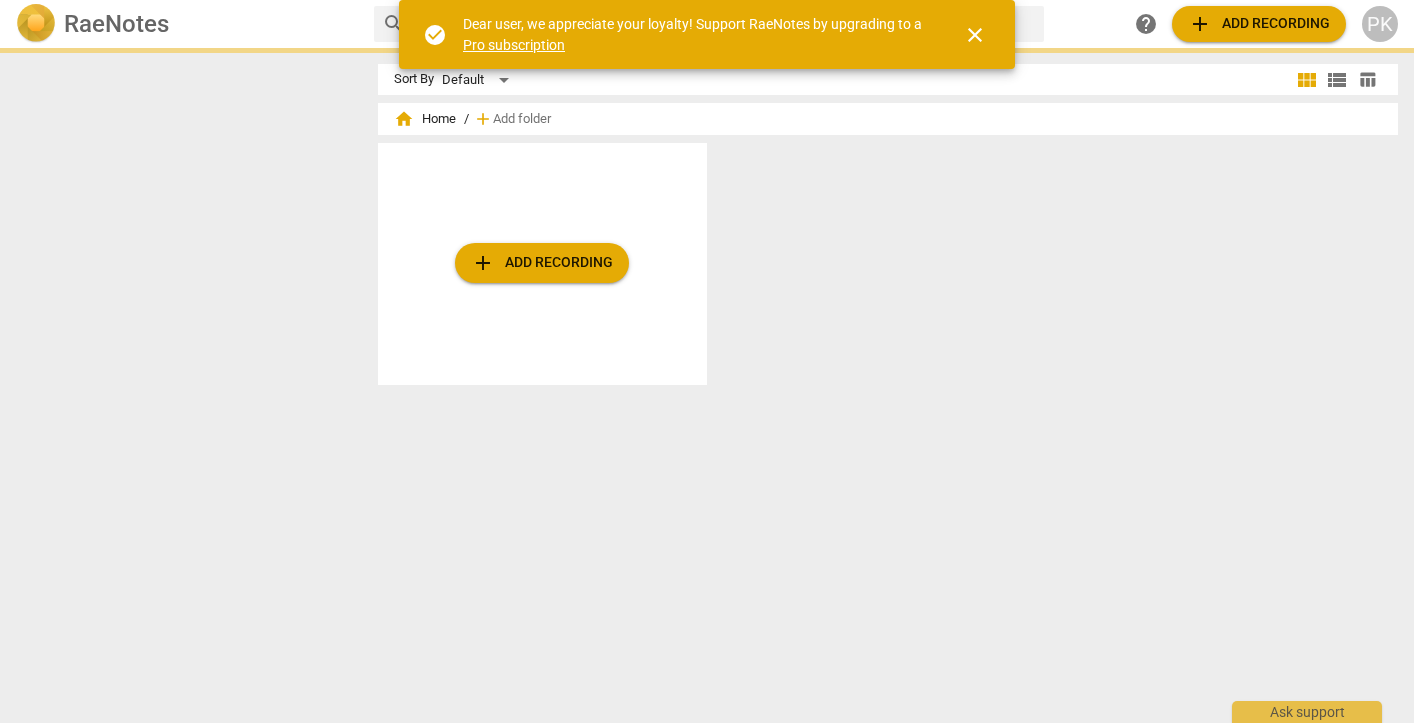 scroll, scrollTop: 0, scrollLeft: 0, axis: both 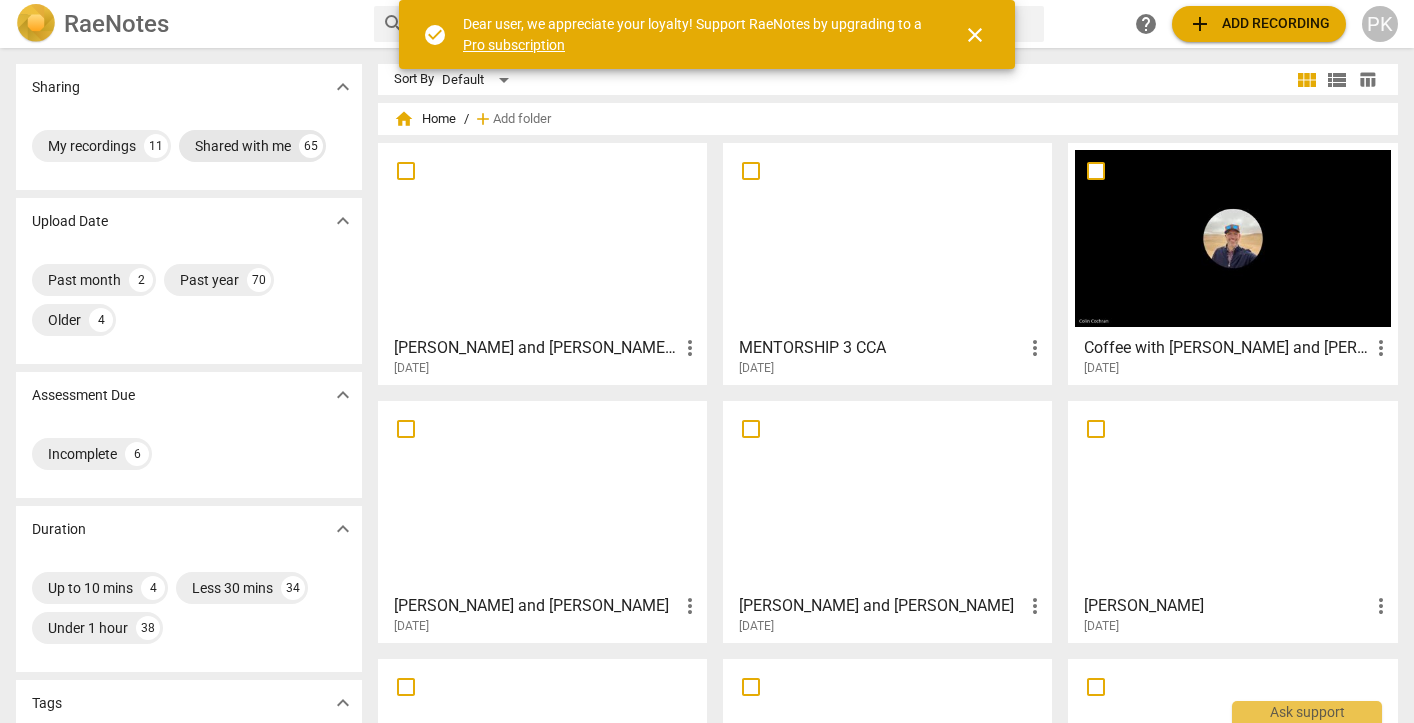 click on "Shared with me" at bounding box center [243, 146] 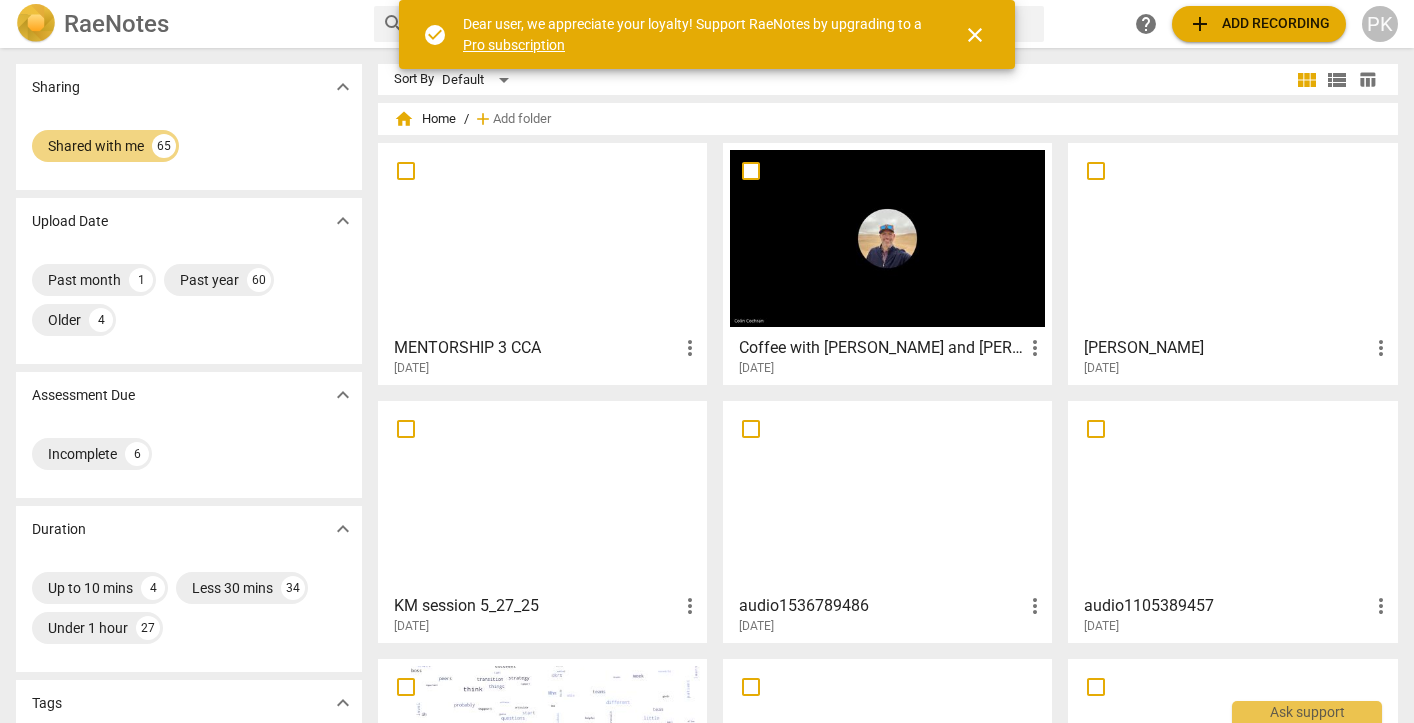 scroll, scrollTop: 0, scrollLeft: 0, axis: both 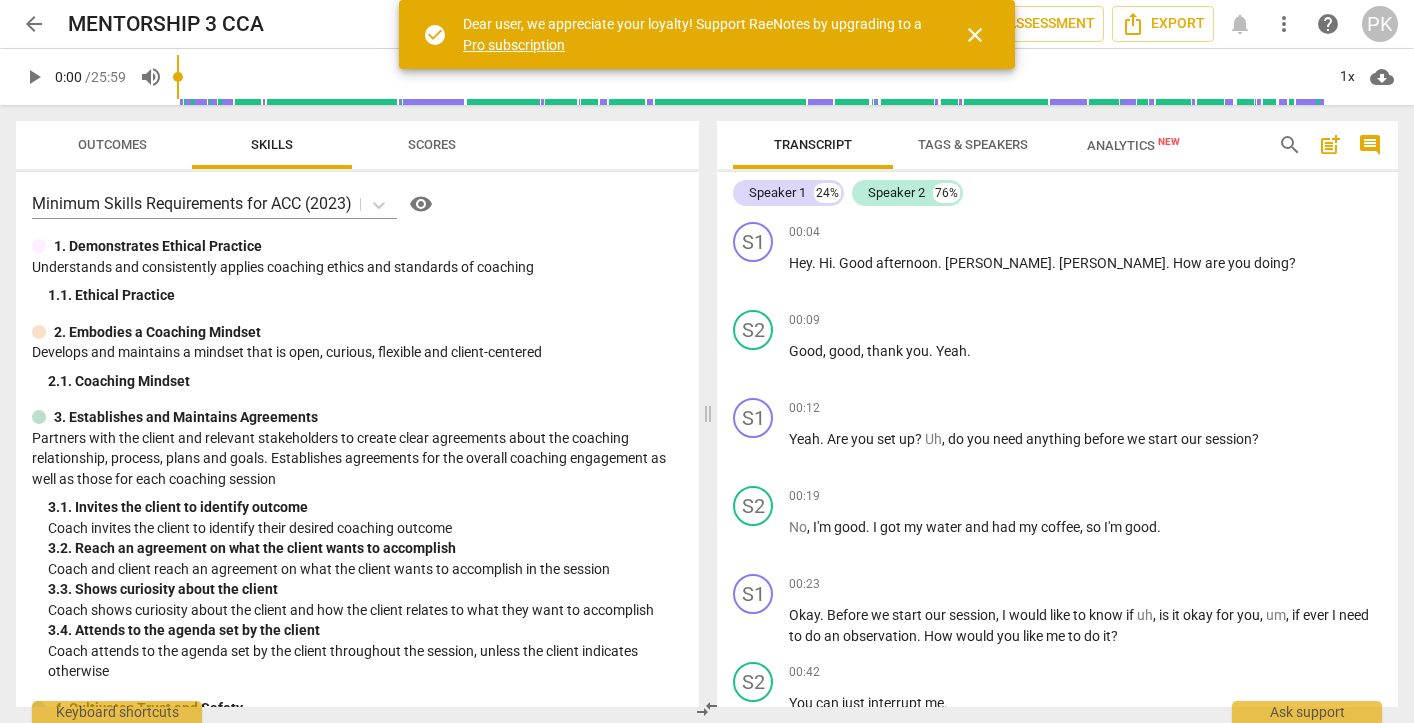 click on "arrow_back" at bounding box center [34, 24] 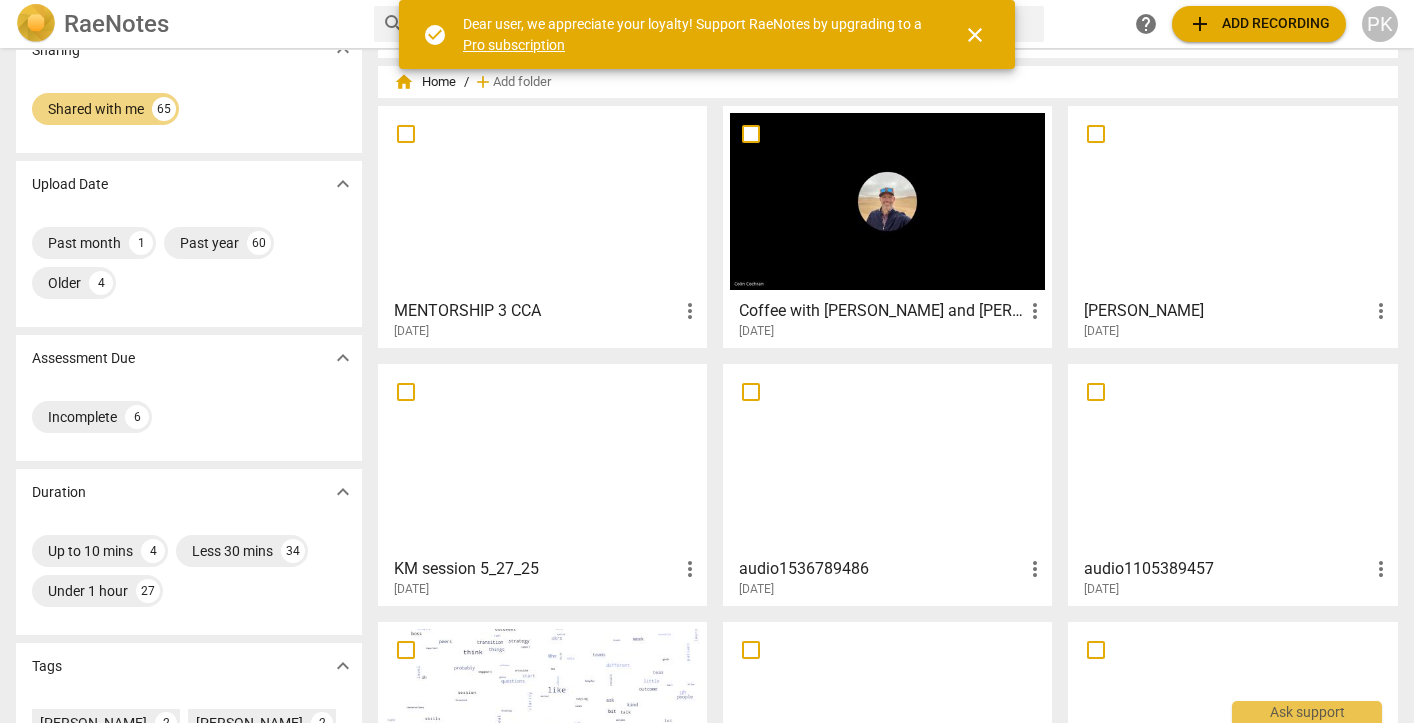 scroll, scrollTop: 7, scrollLeft: 0, axis: vertical 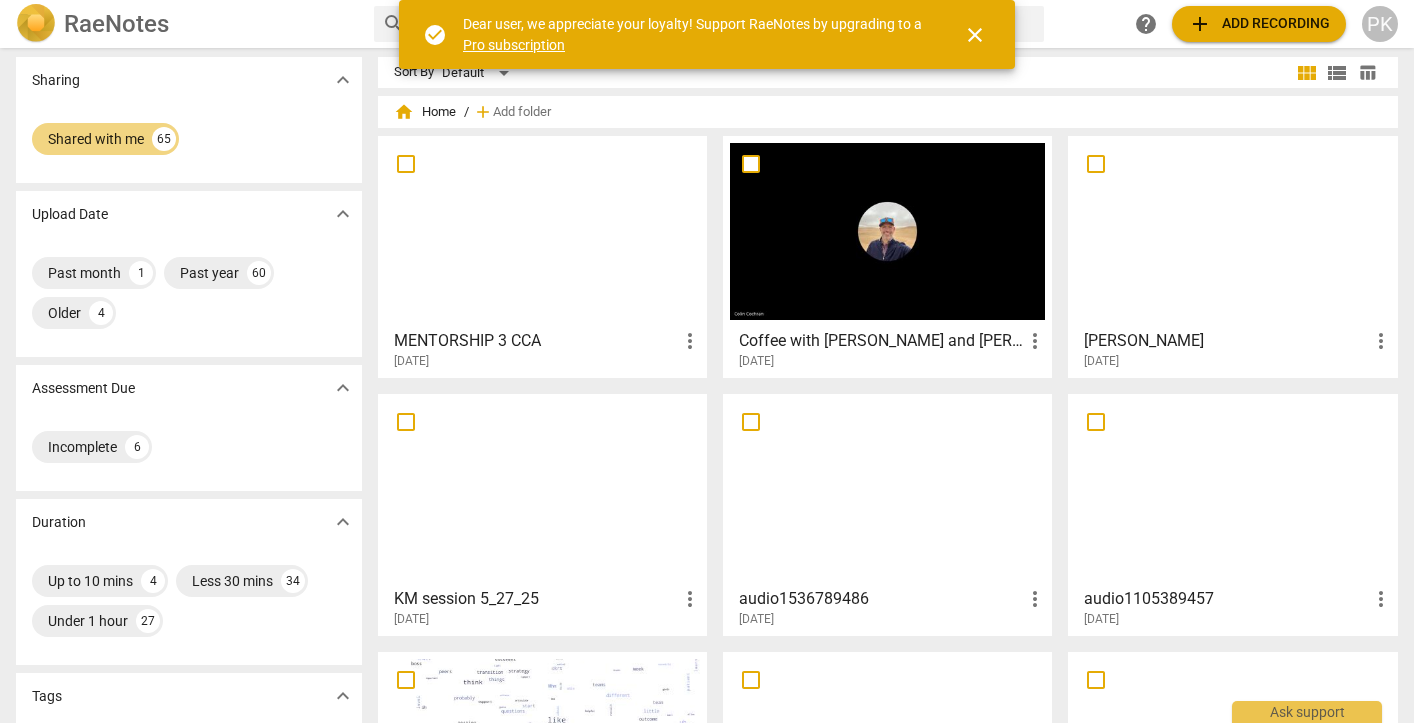click on "PK" at bounding box center (1380, 24) 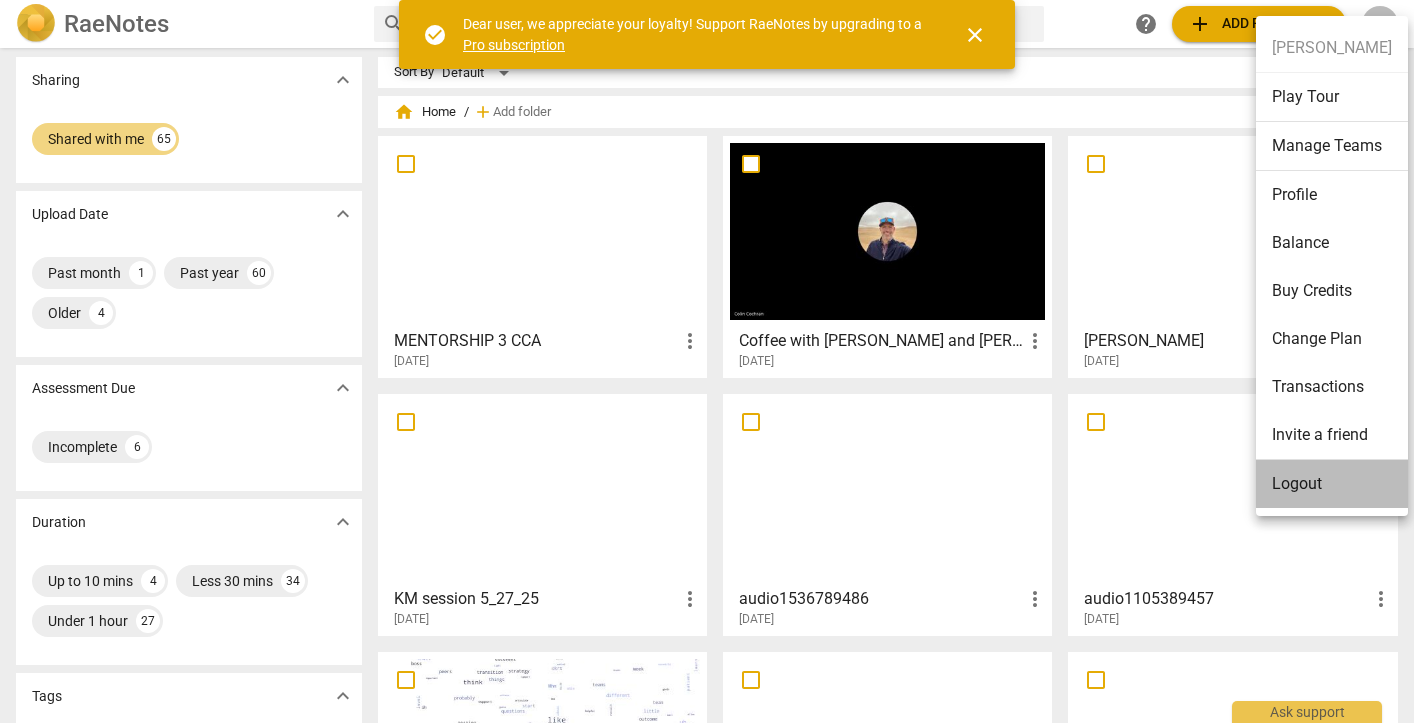 click on "Logout" at bounding box center [1332, 484] 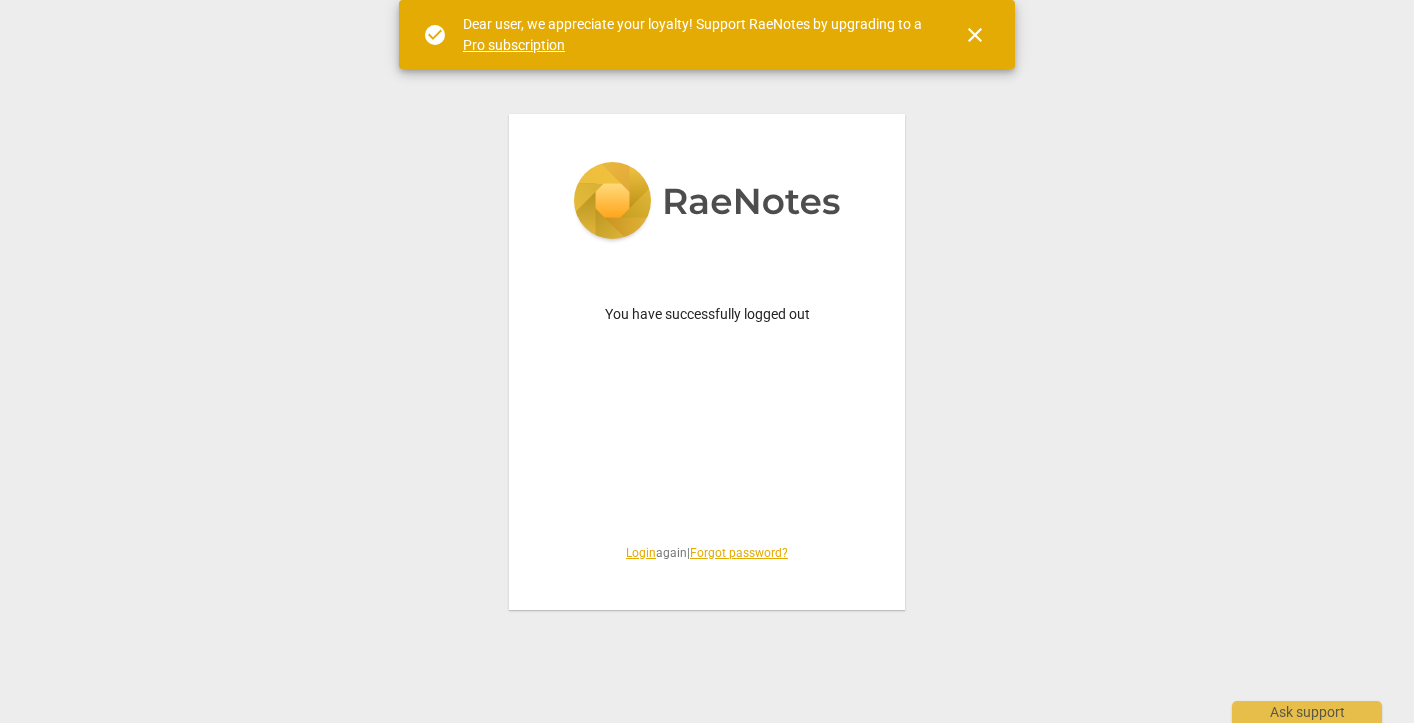 click on "Login" at bounding box center (641, 553) 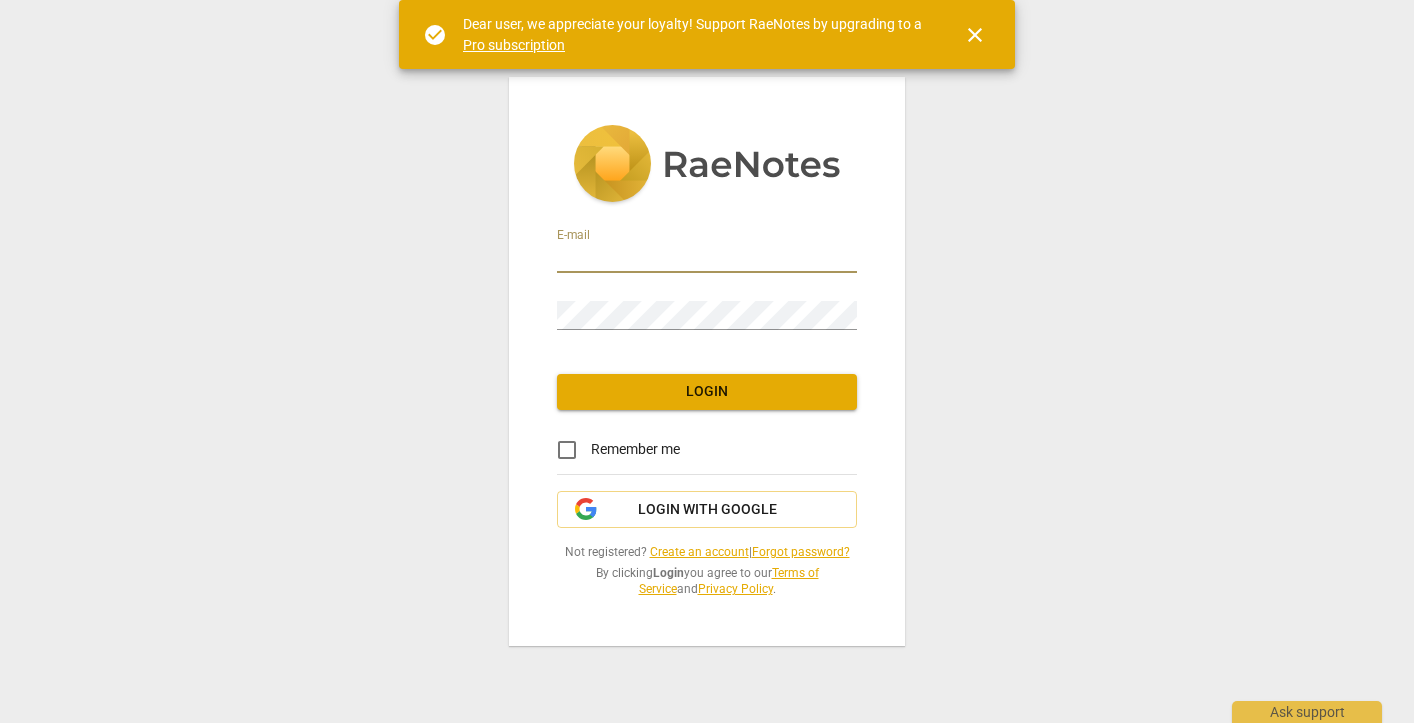 type on "[PERSON_NAME][EMAIL_ADDRESS][DOMAIN_NAME]" 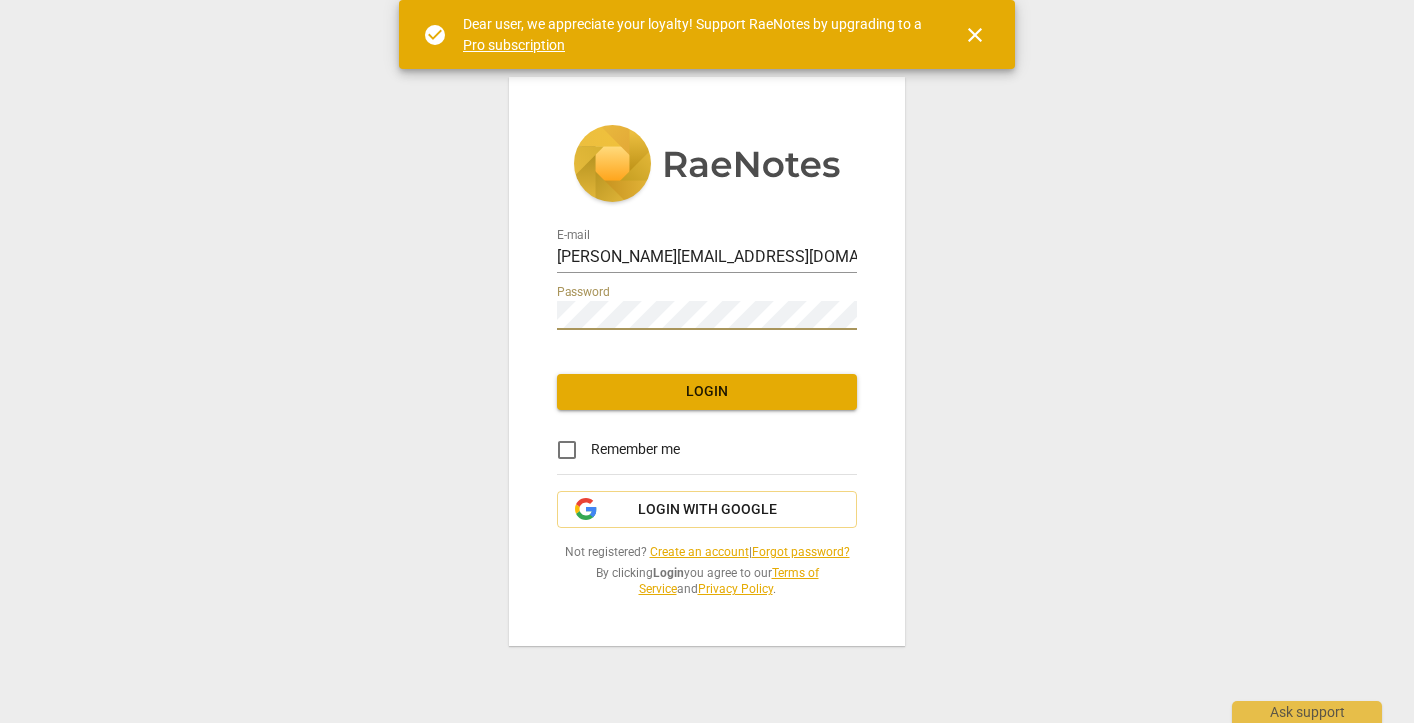 click on "Login" at bounding box center [707, 392] 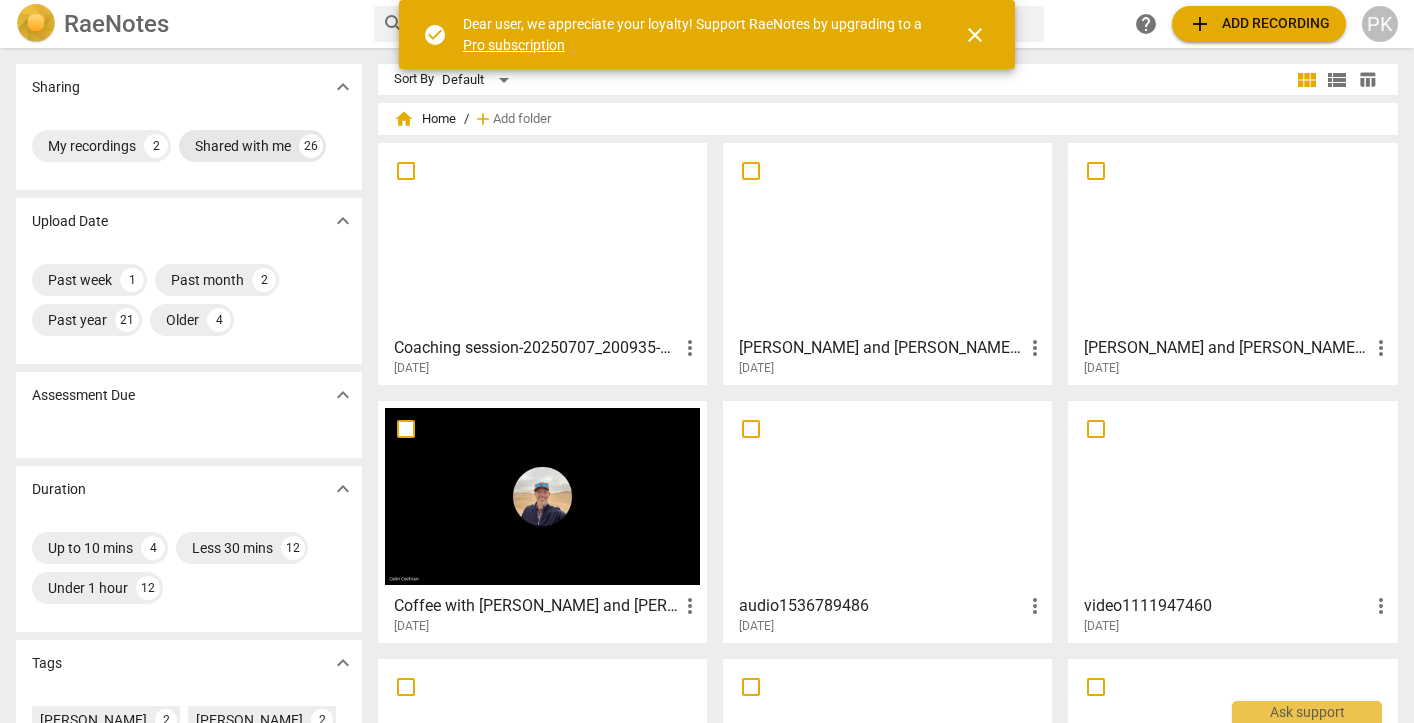 click on "Shared with me" at bounding box center [243, 146] 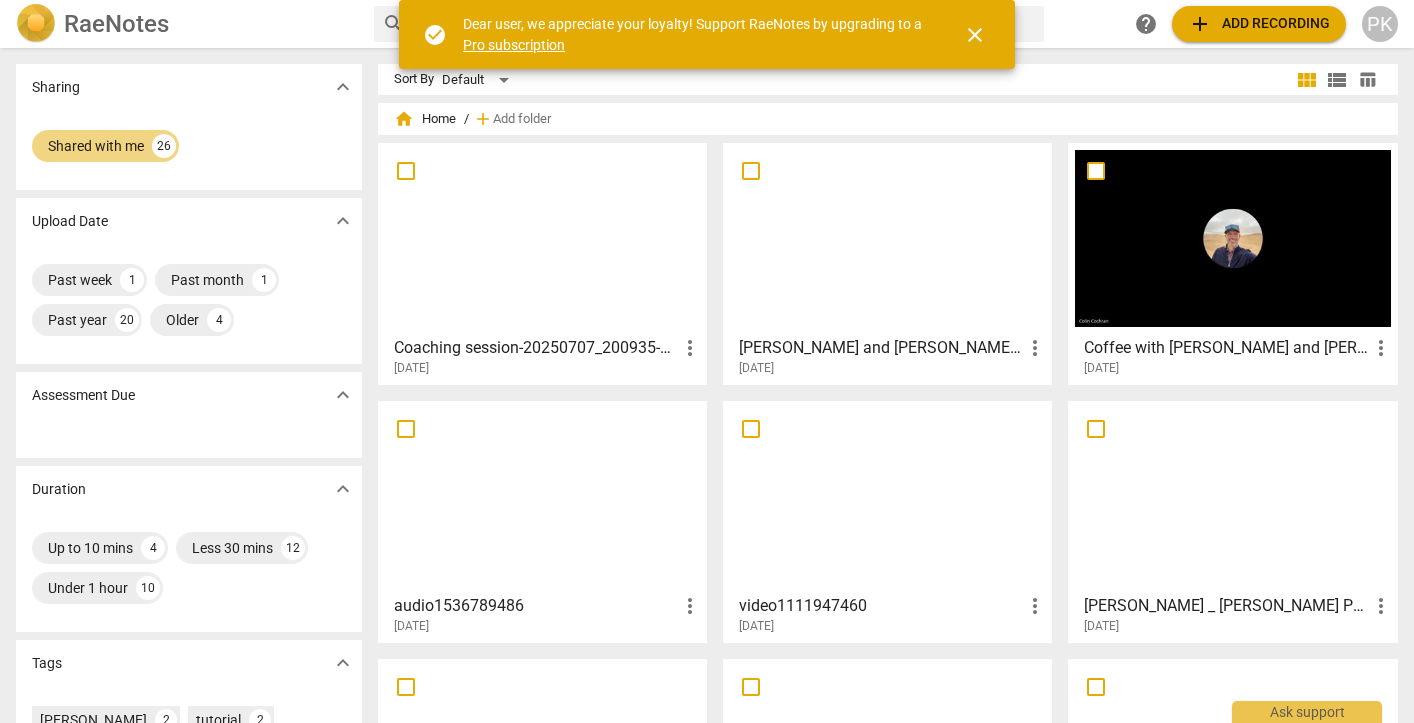 click at bounding box center (542, 238) 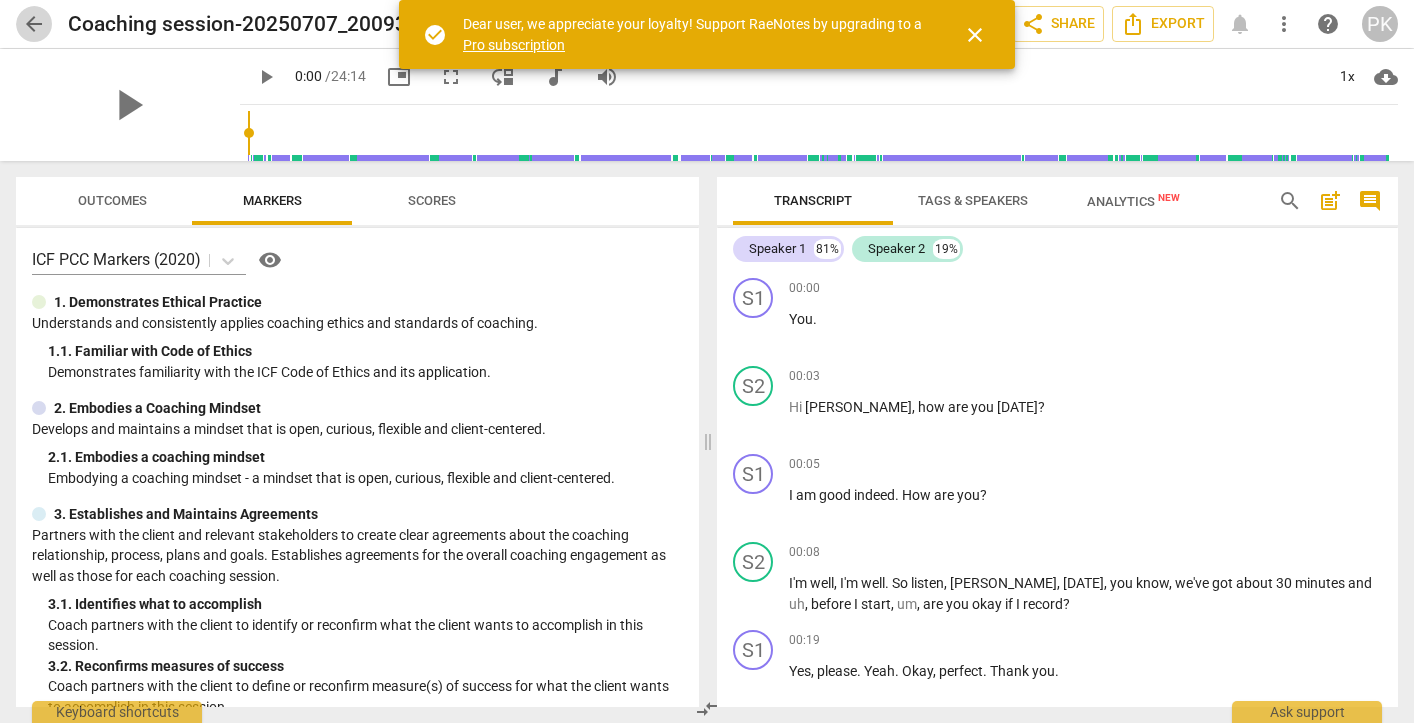 click on "arrow_back" at bounding box center [34, 24] 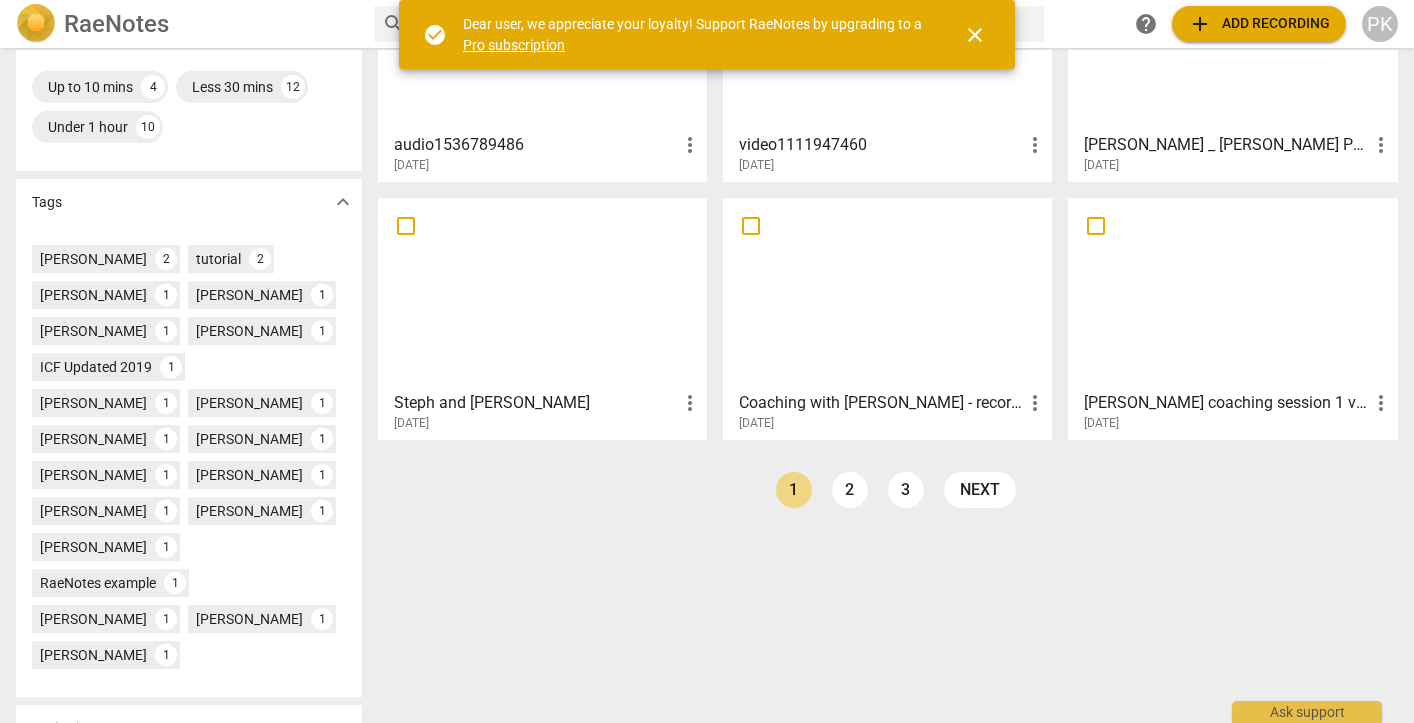 scroll, scrollTop: 463, scrollLeft: 0, axis: vertical 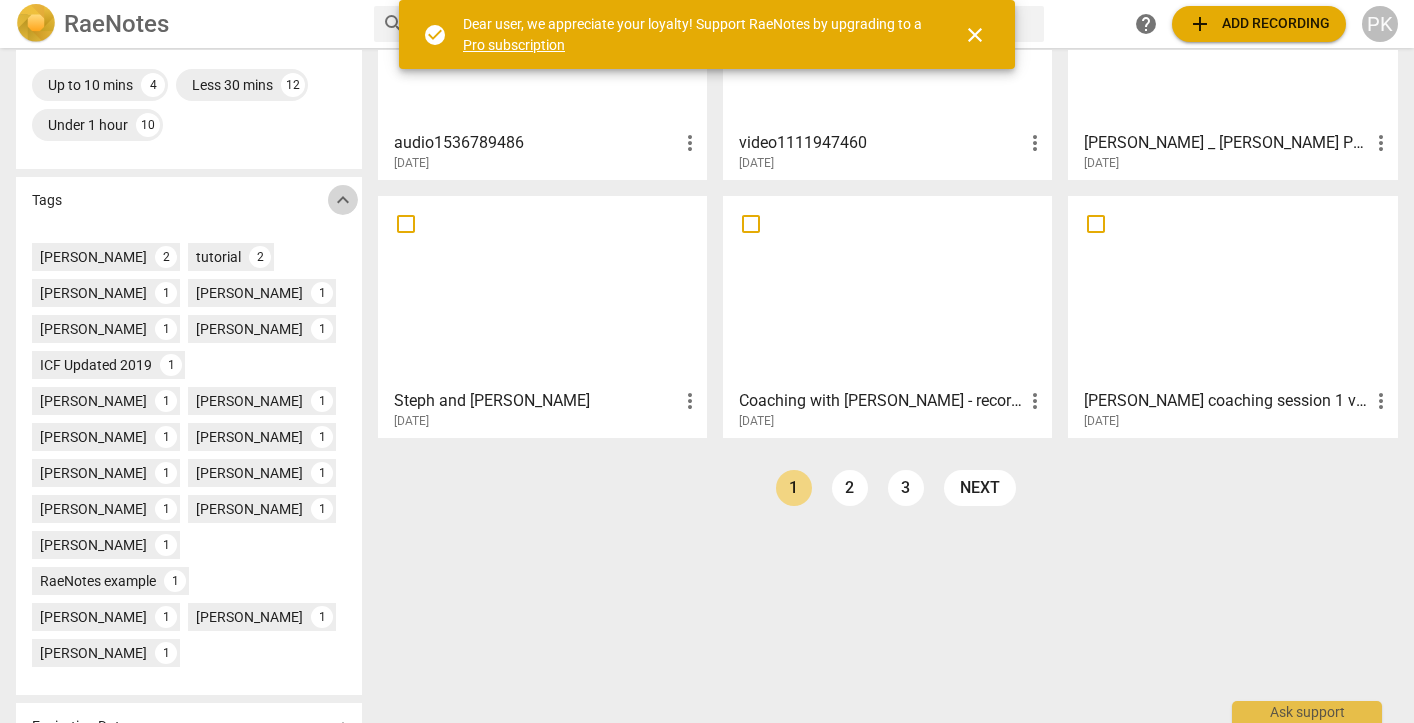 click on "expand_more" at bounding box center (343, 200) 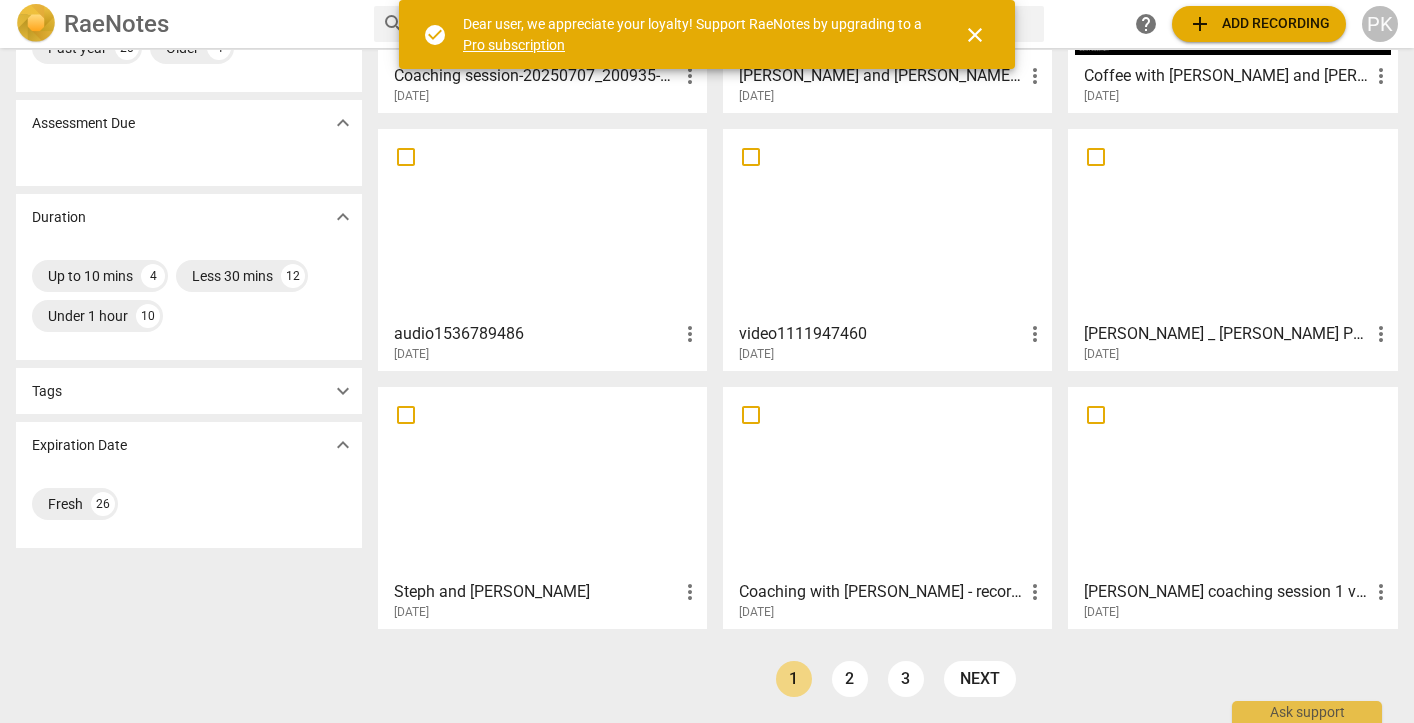 scroll, scrollTop: 272, scrollLeft: 0, axis: vertical 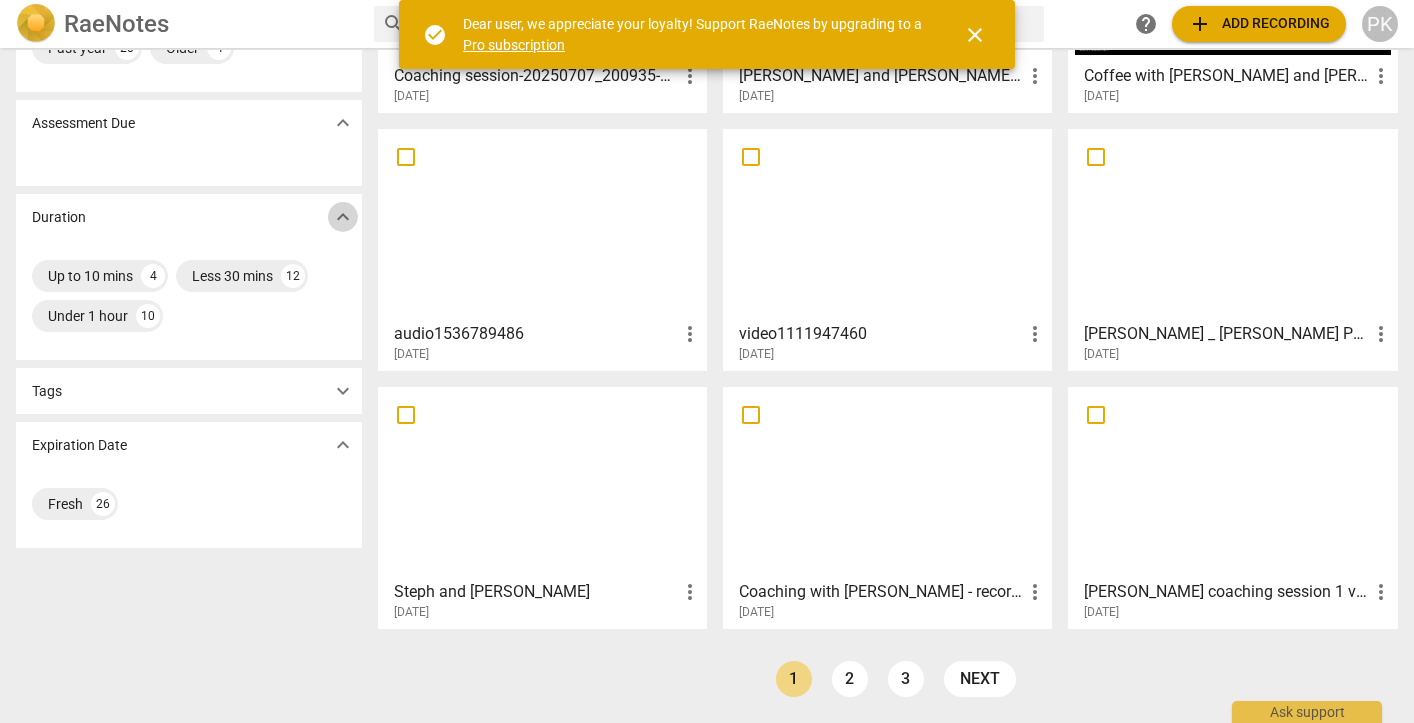 click on "expand_more" at bounding box center [343, 217] 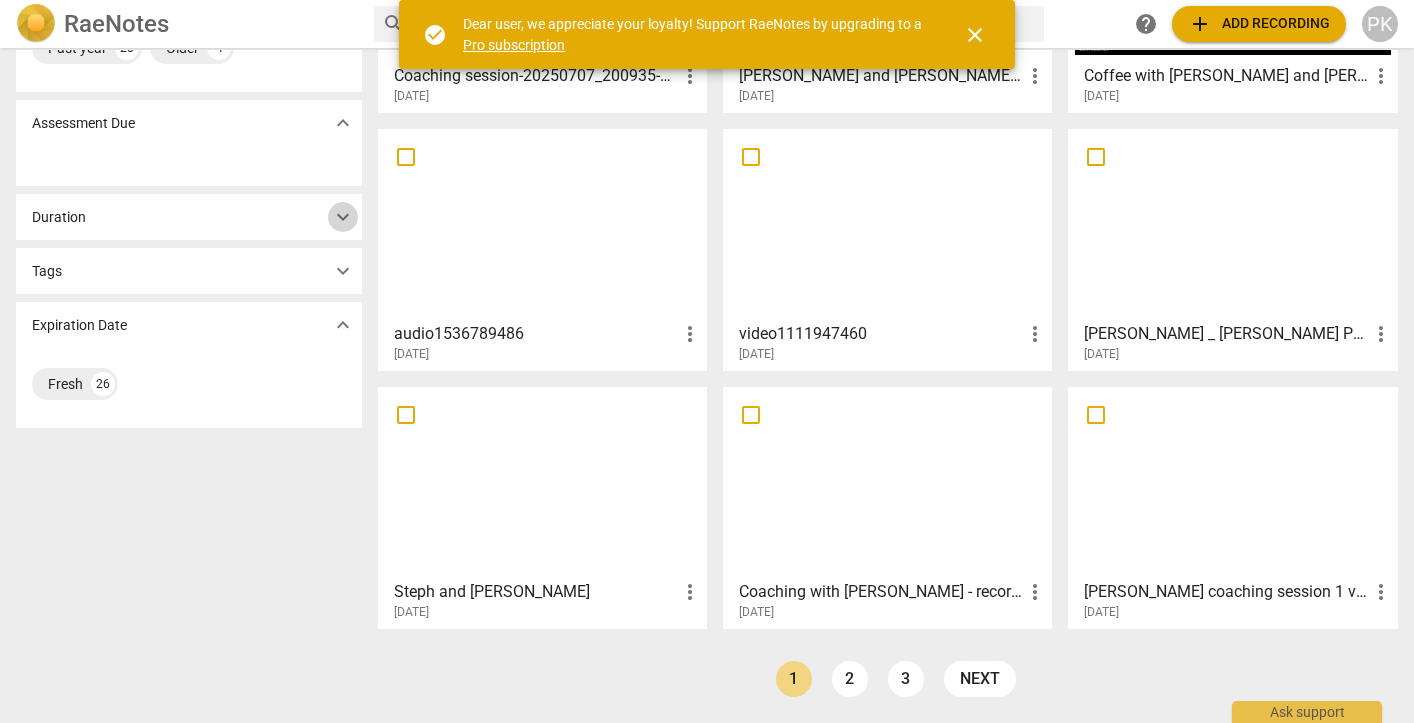 click on "expand_more" at bounding box center [343, 217] 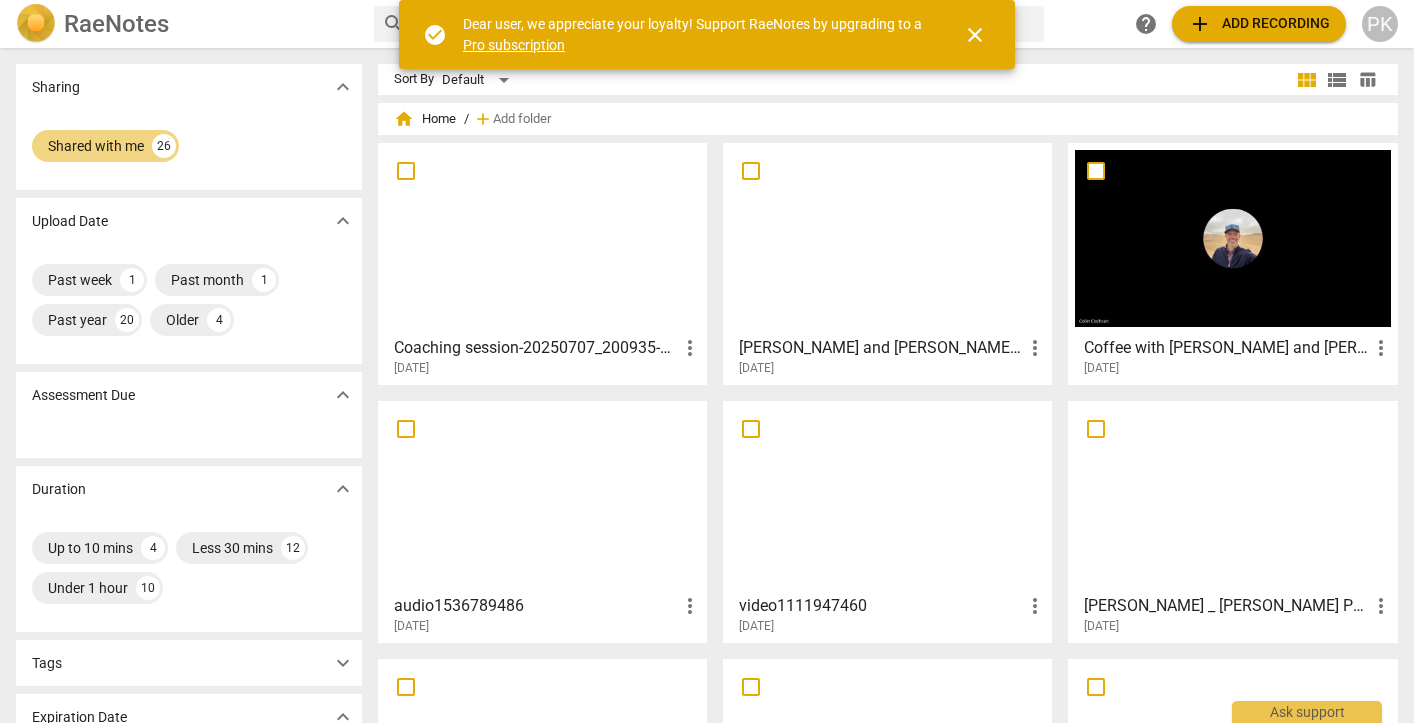 scroll, scrollTop: 0, scrollLeft: 0, axis: both 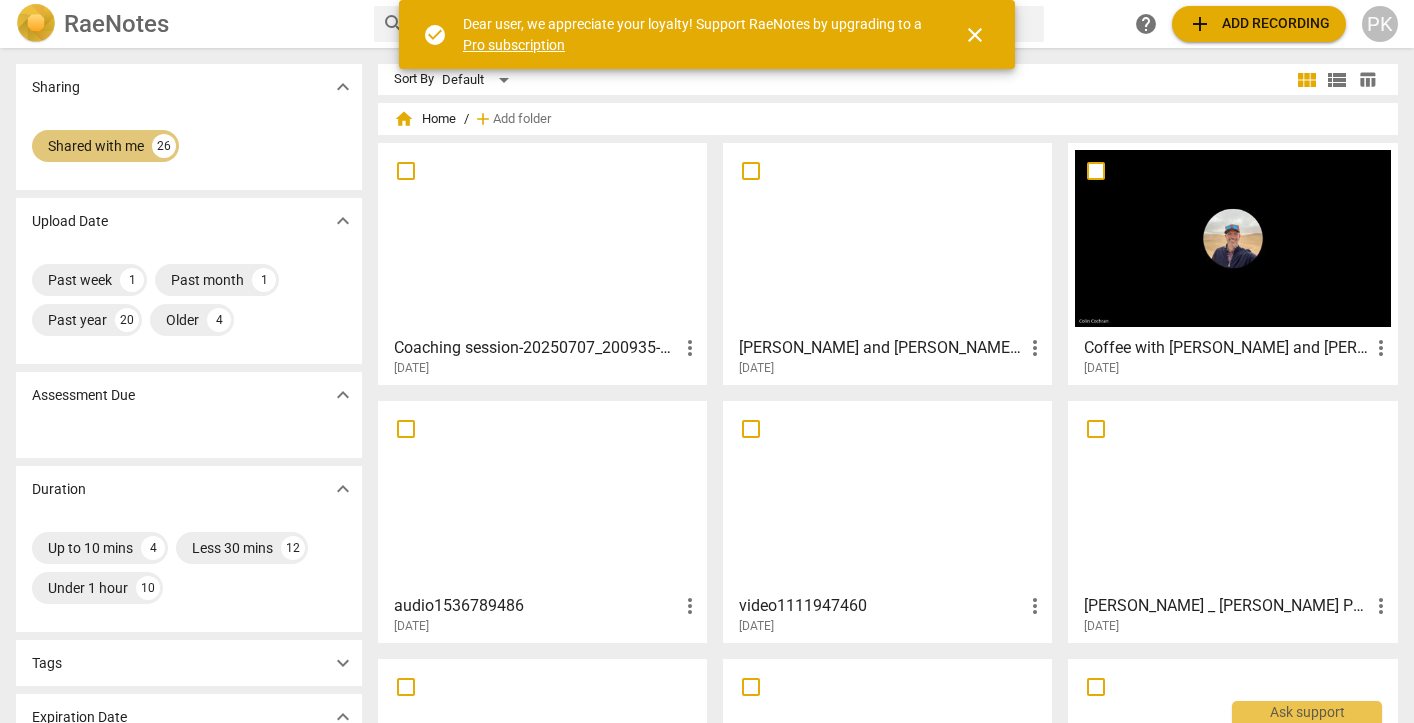 click on "26" at bounding box center (164, 146) 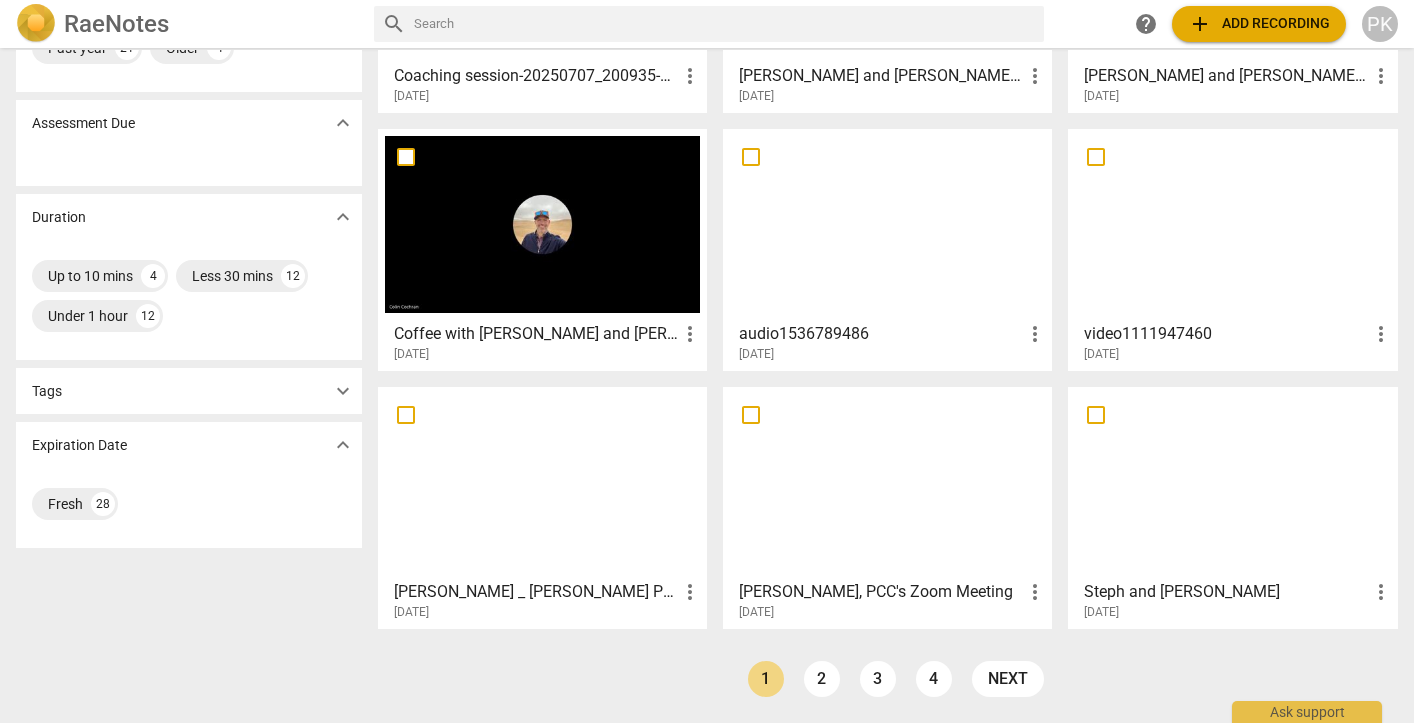 scroll, scrollTop: 272, scrollLeft: 0, axis: vertical 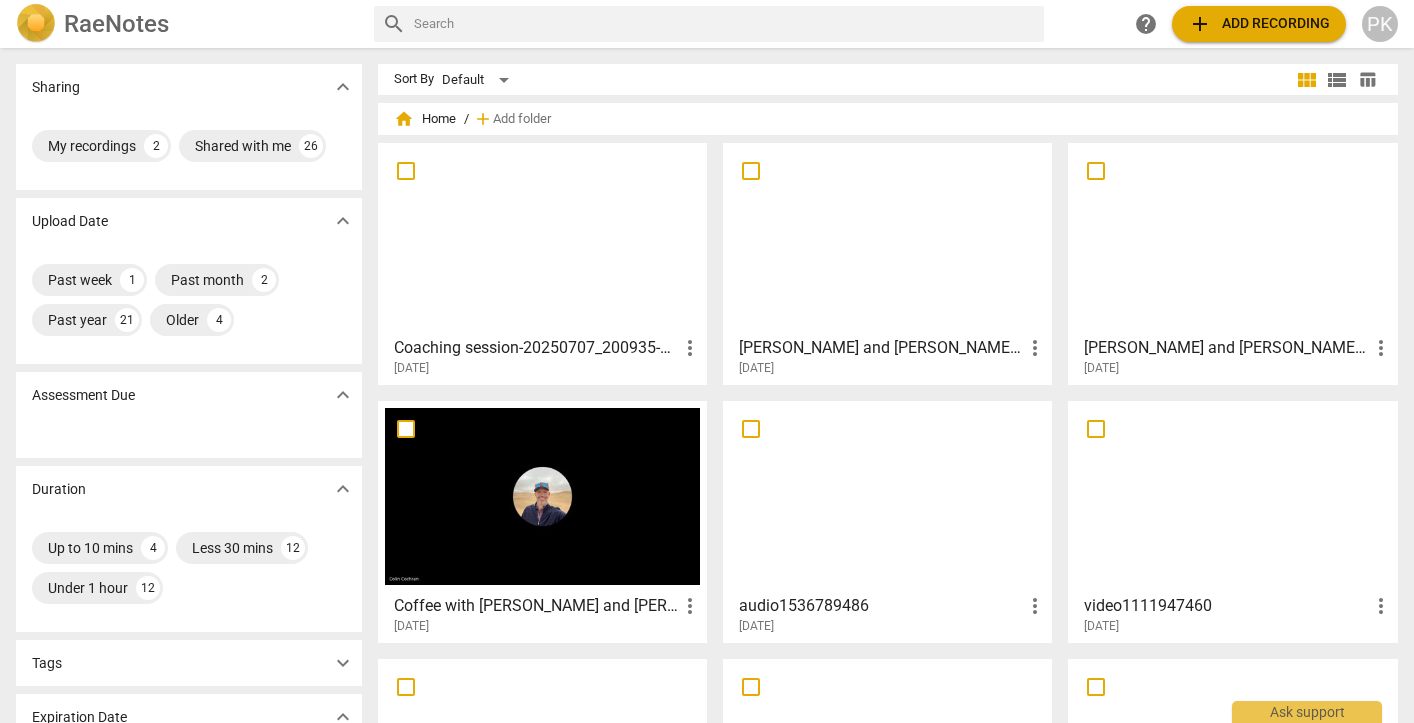 click on "PK" at bounding box center [1380, 24] 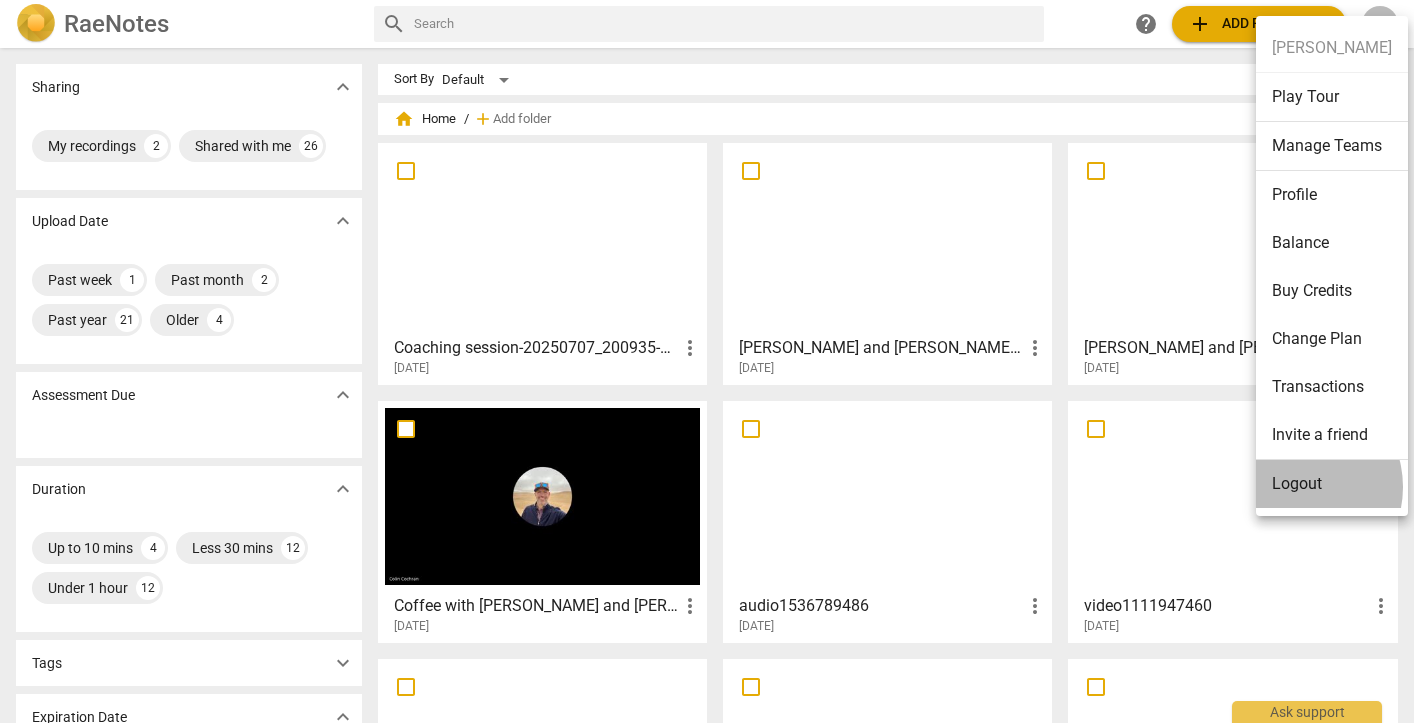 click on "Logout" at bounding box center [1332, 484] 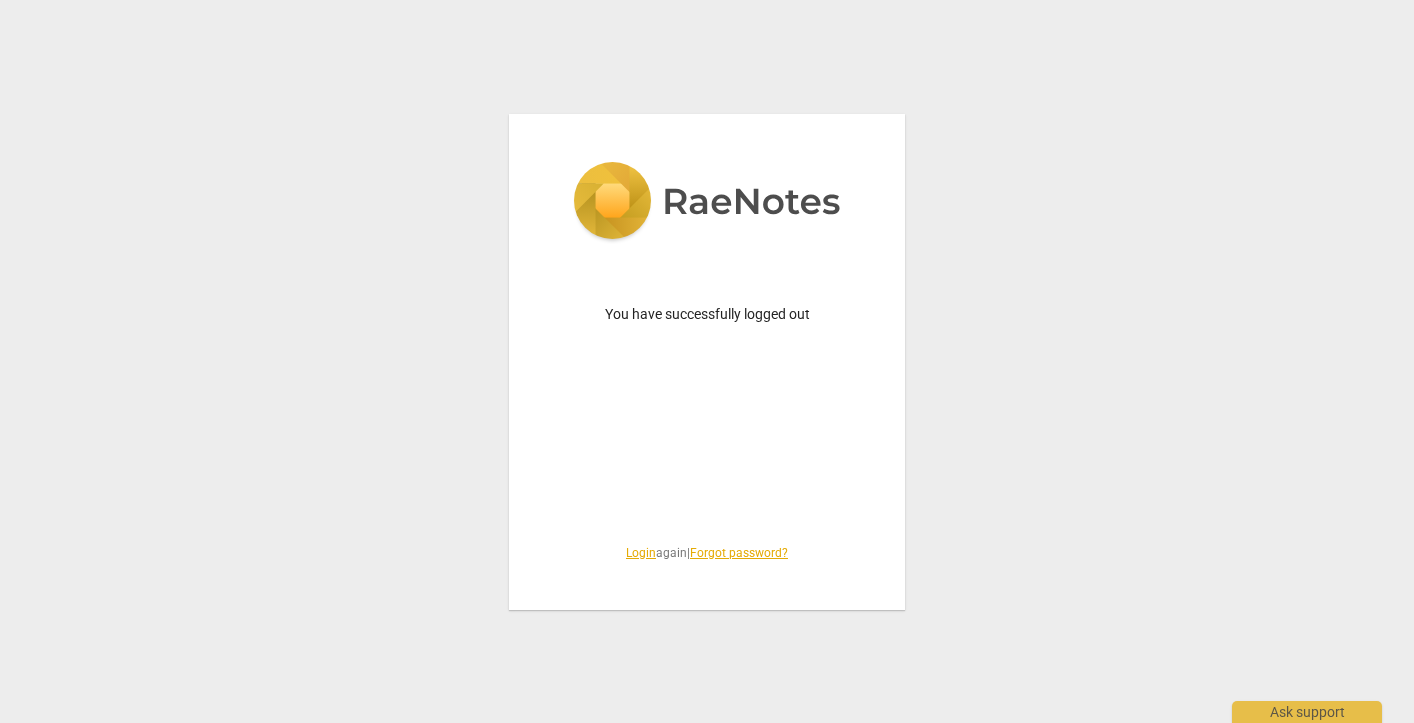 click on "Login" at bounding box center (641, 553) 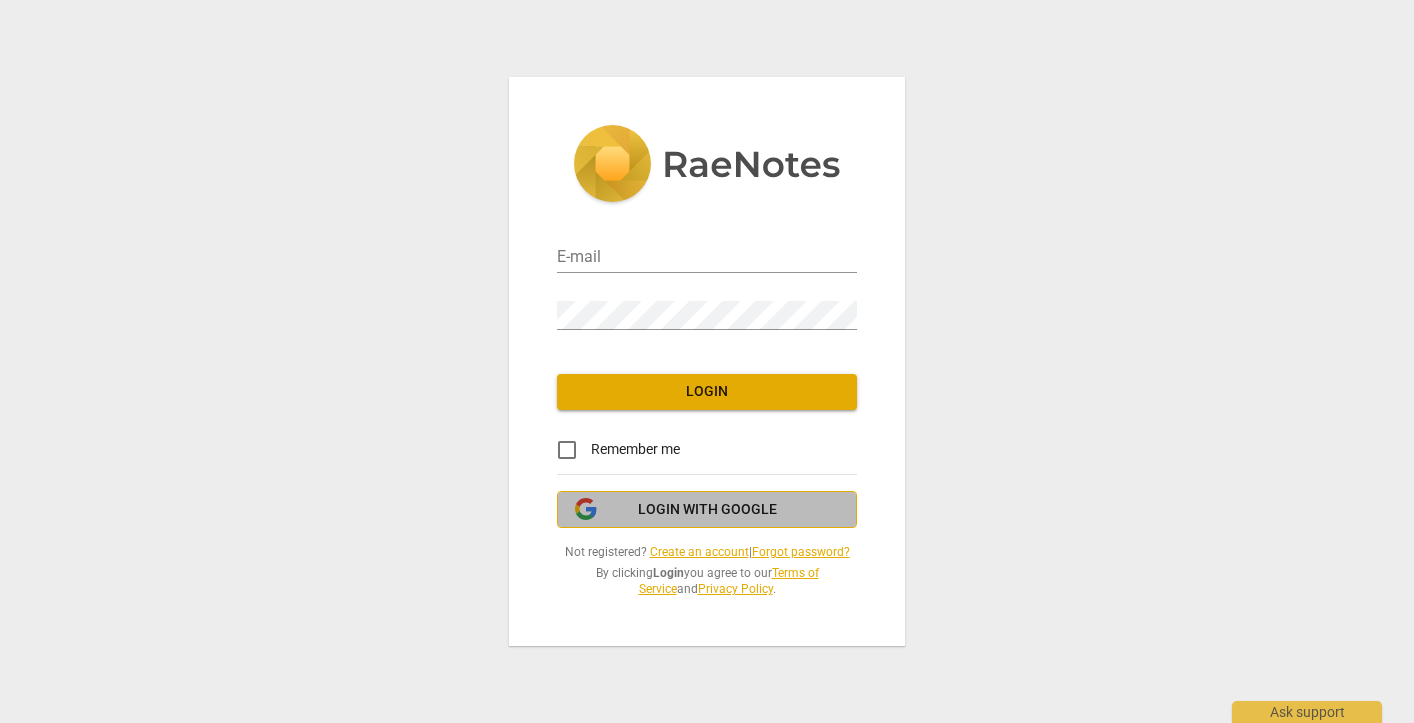 click on "Login with Google" at bounding box center [707, 510] 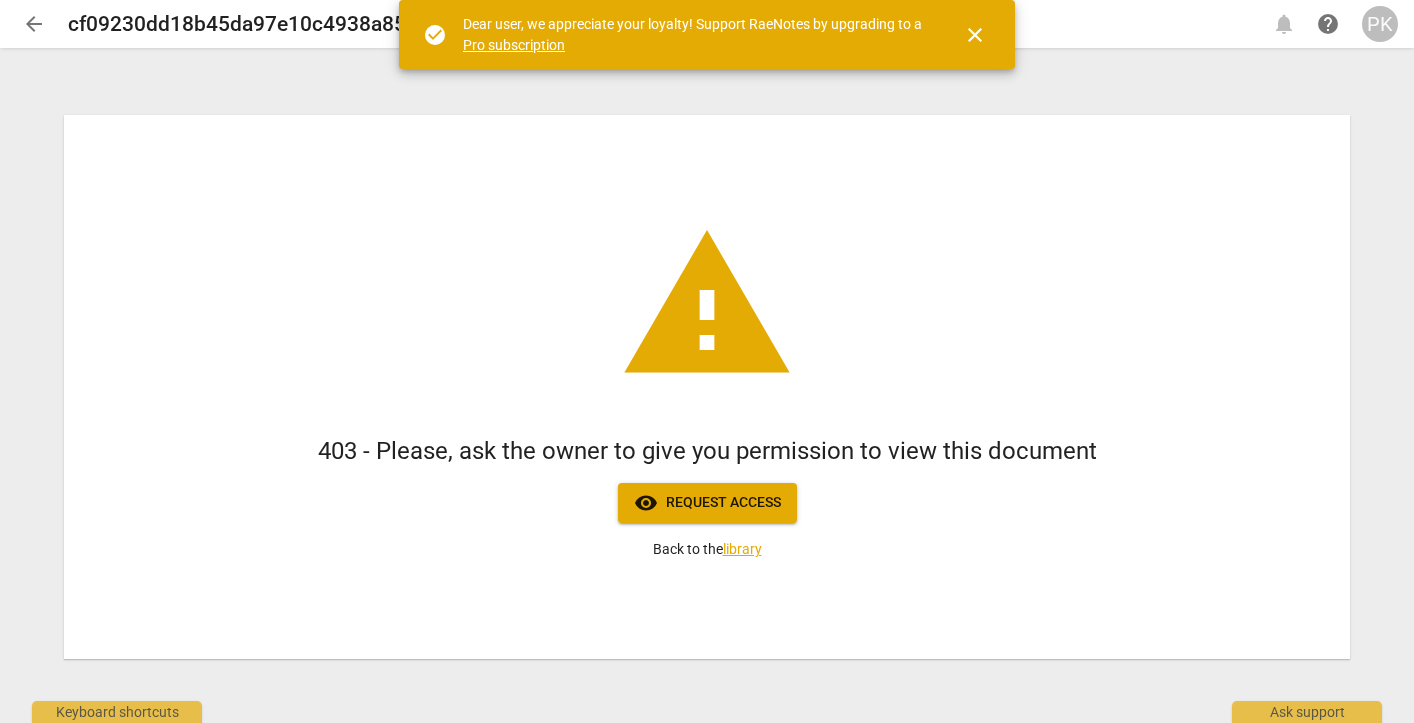 scroll, scrollTop: 0, scrollLeft: 0, axis: both 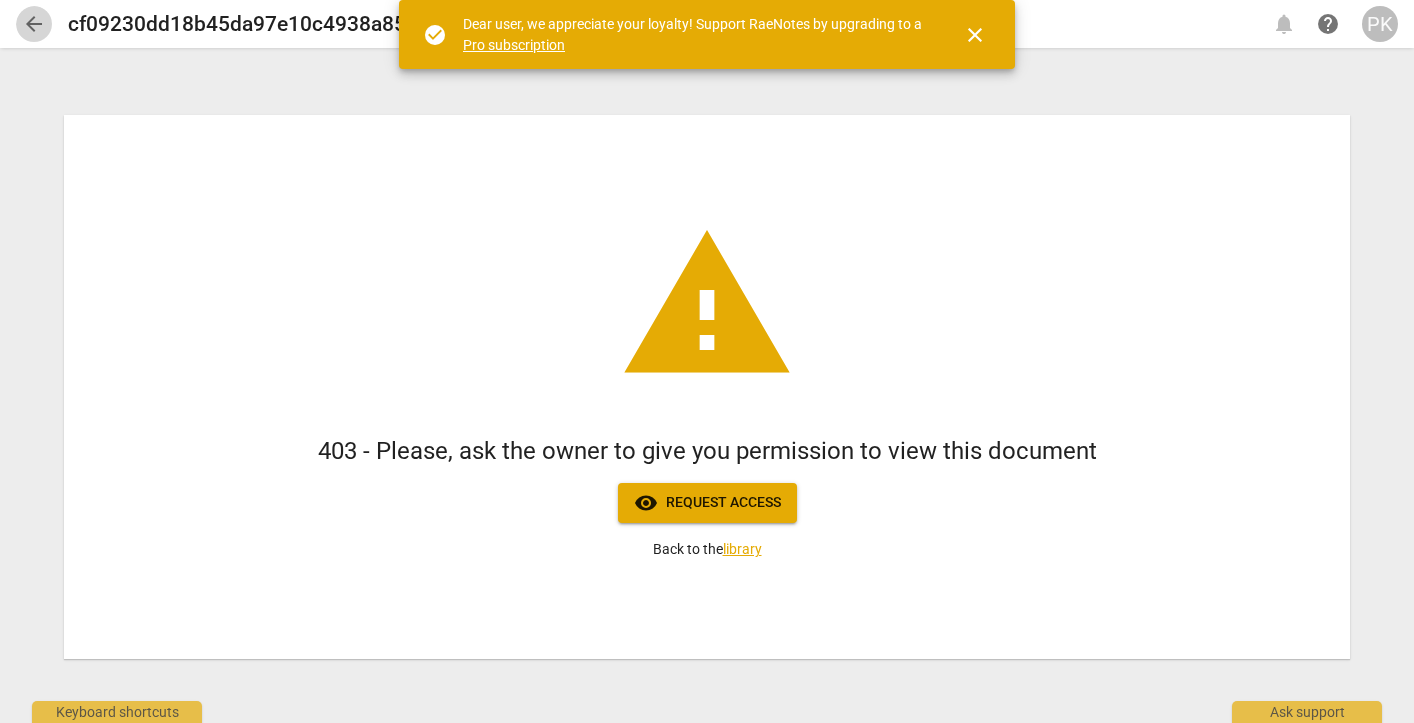 click on "arrow_back" at bounding box center (34, 24) 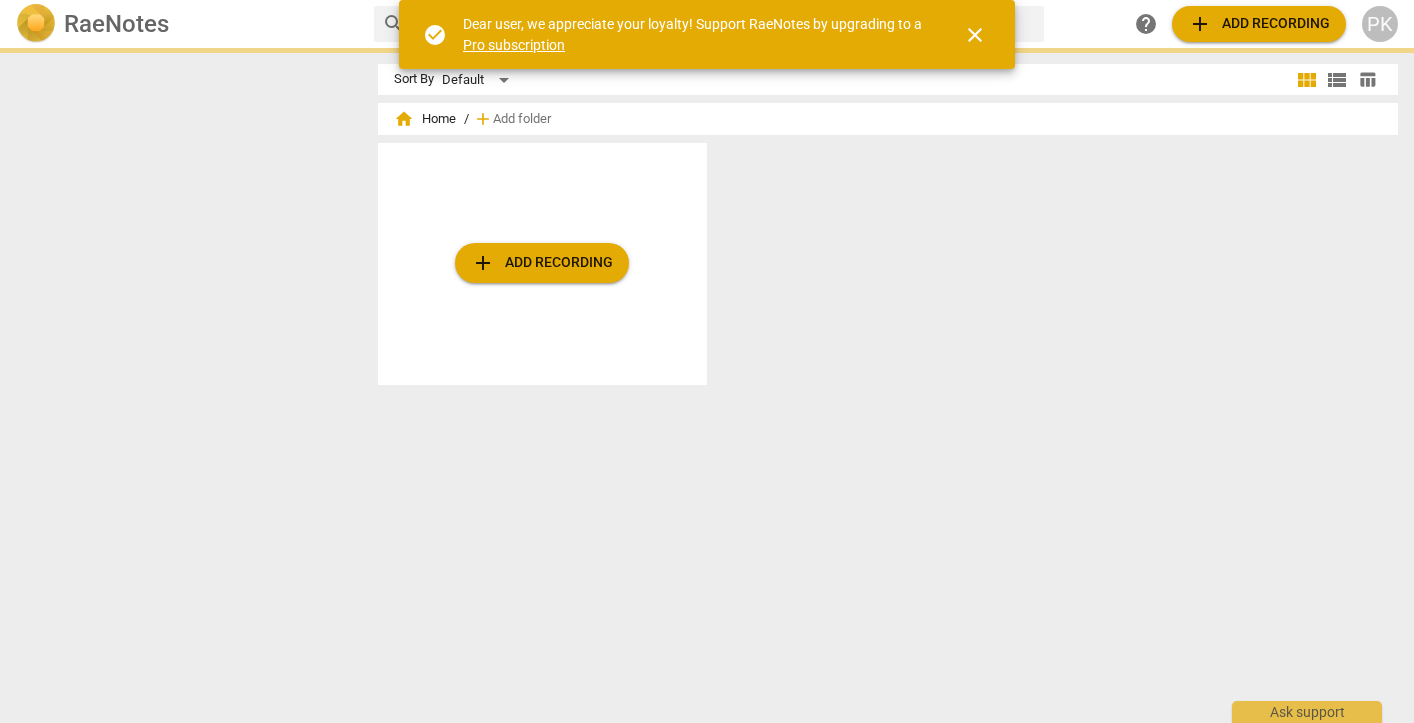 scroll, scrollTop: 0, scrollLeft: 0, axis: both 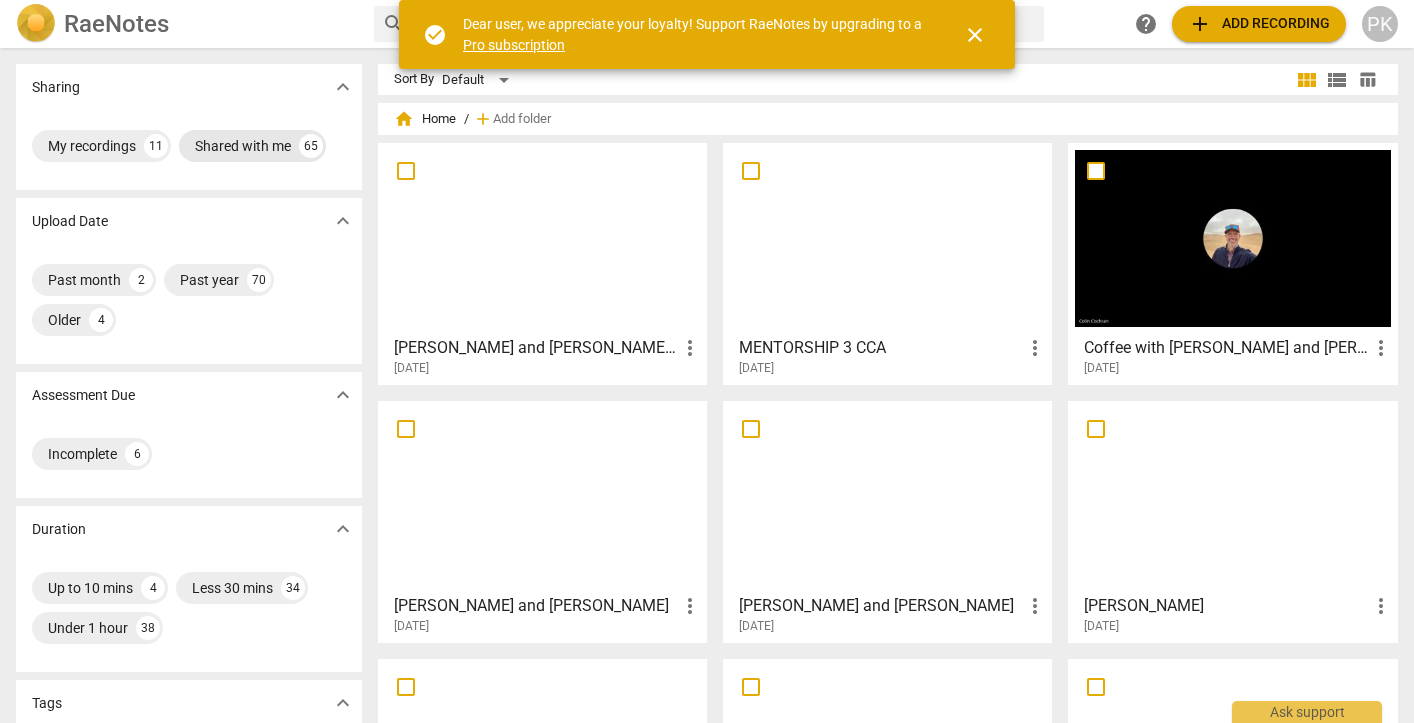 click on "Shared with me" at bounding box center [243, 146] 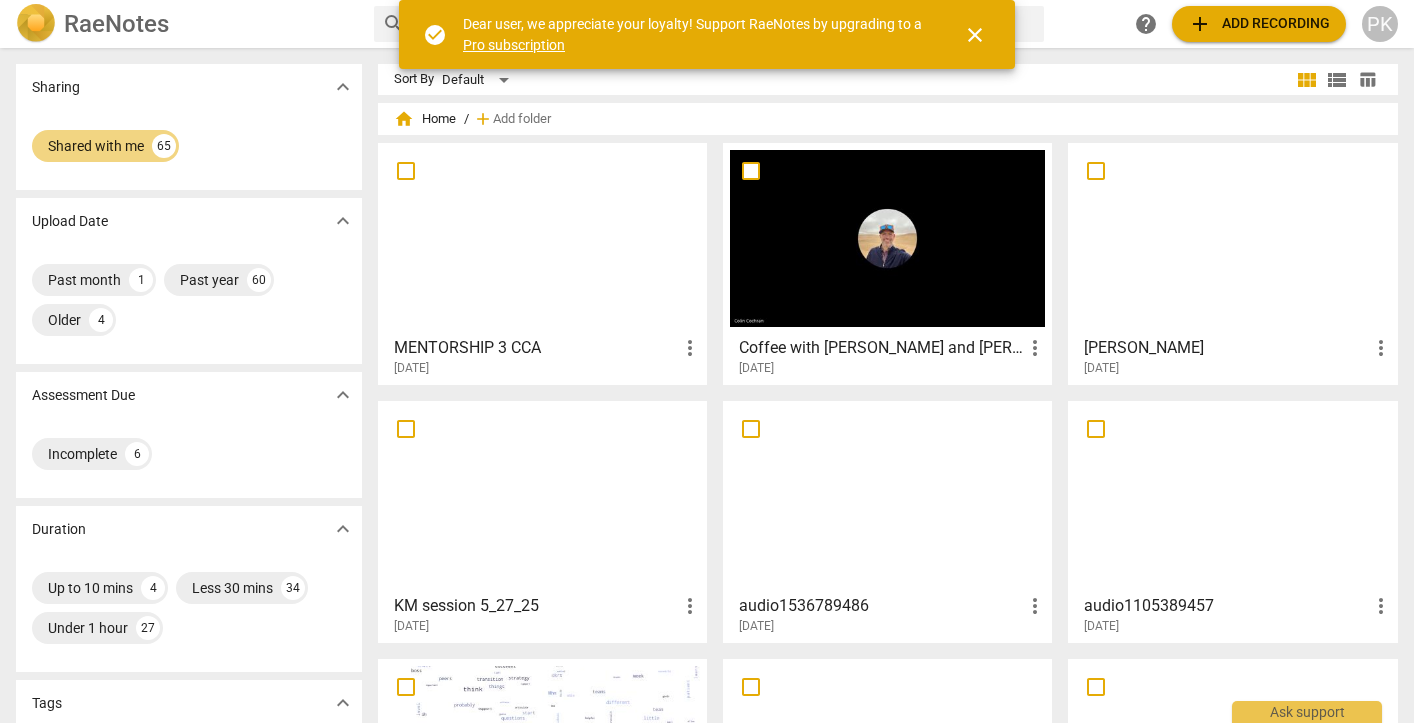 click at bounding box center (542, 238) 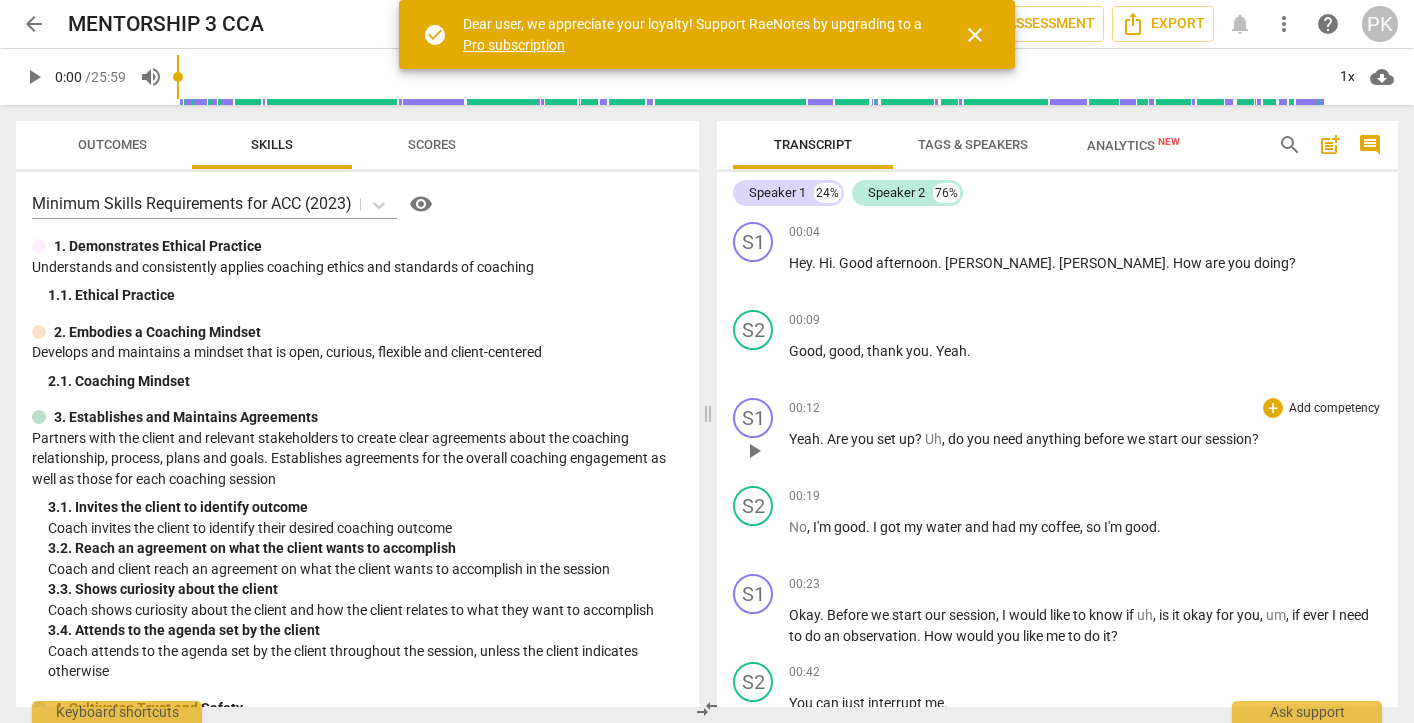scroll, scrollTop: 0, scrollLeft: 0, axis: both 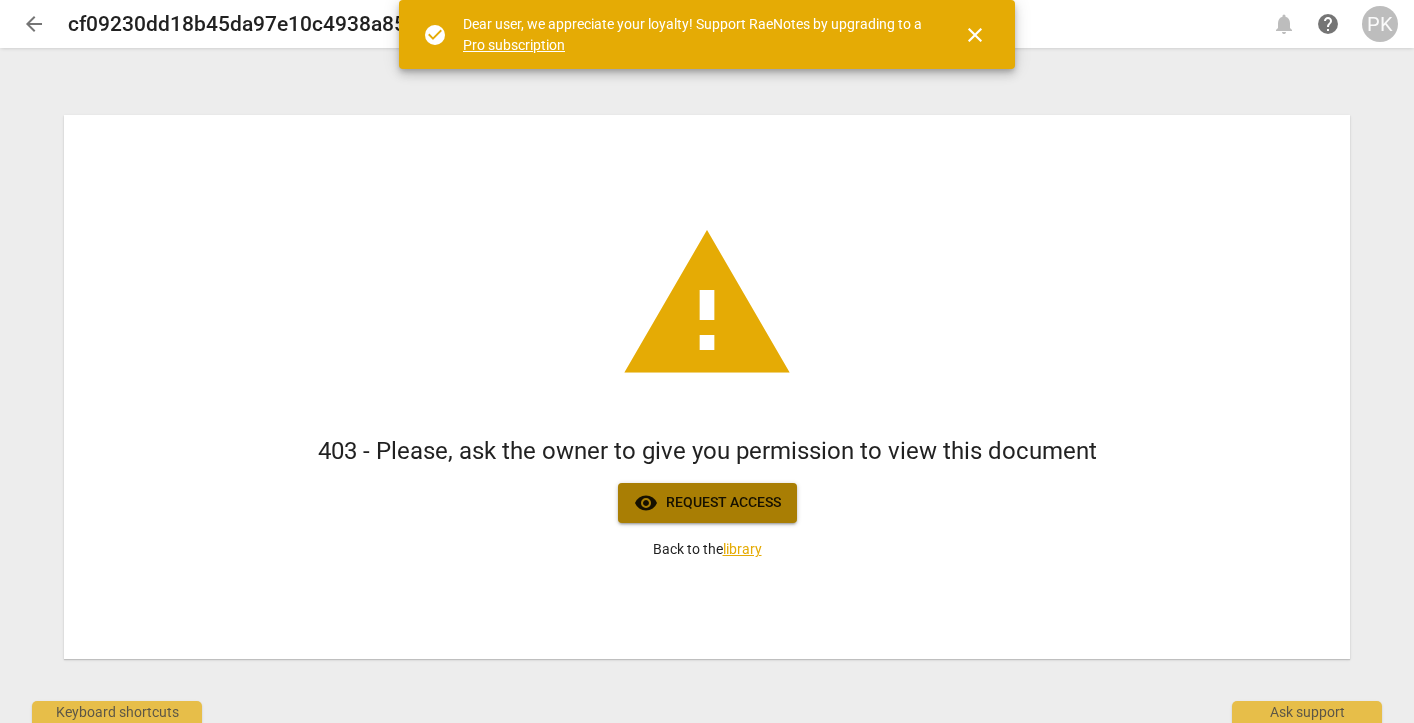click on "visibility Request access" at bounding box center [707, 503] 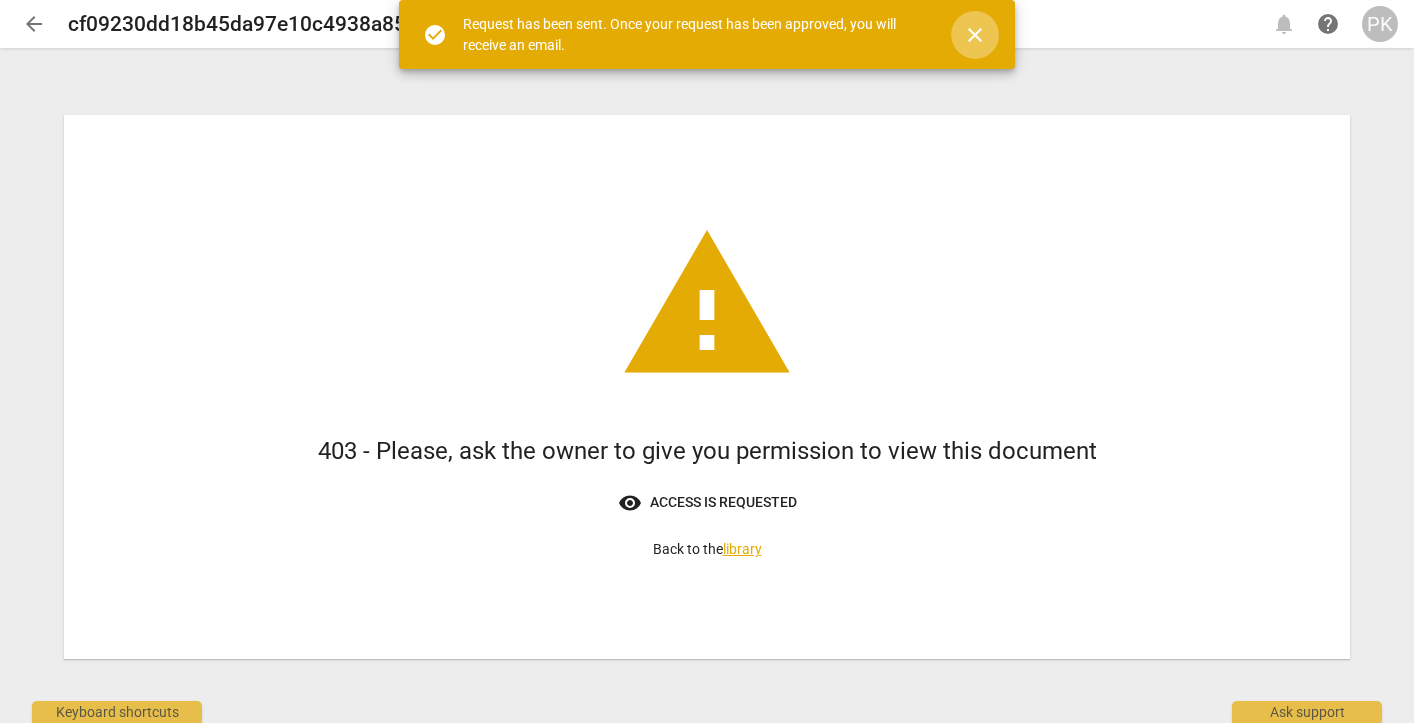 click on "close" at bounding box center (975, 35) 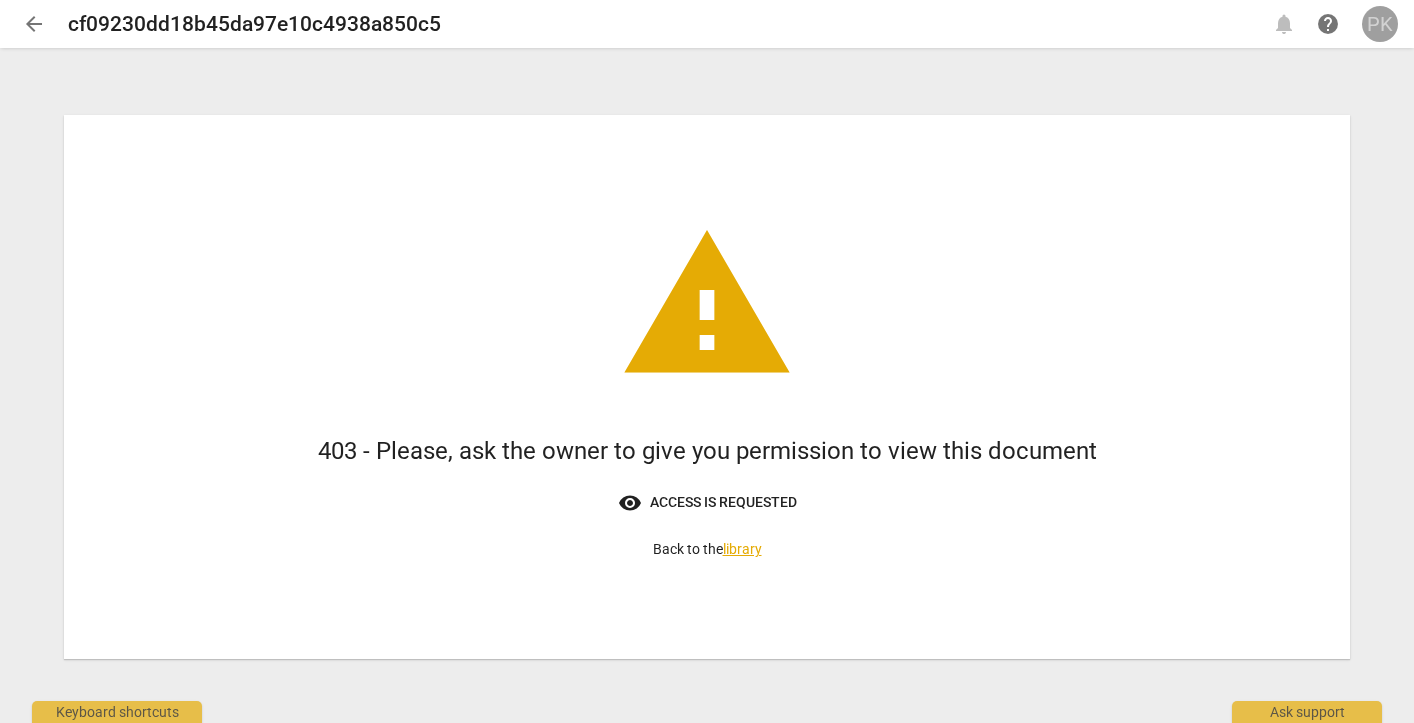 click on "PK" at bounding box center [1380, 24] 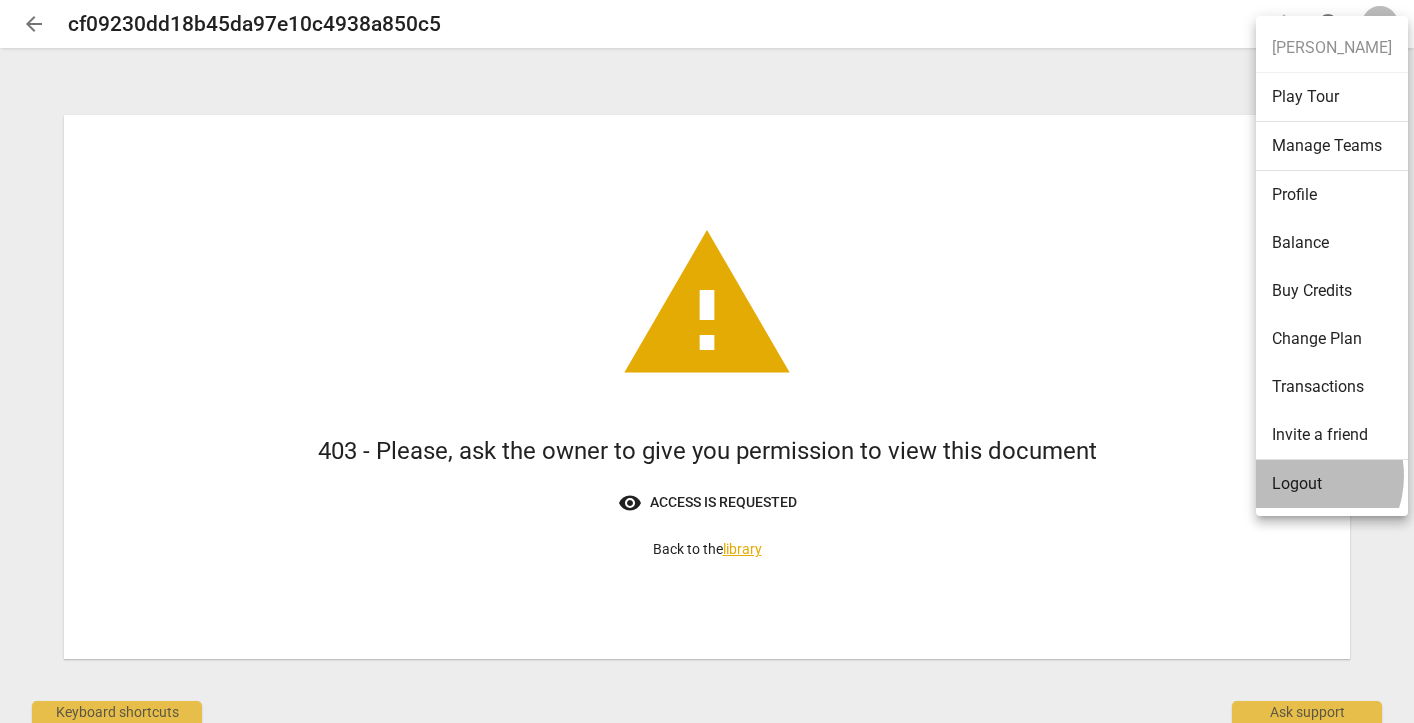 click on "Logout" at bounding box center [1332, 484] 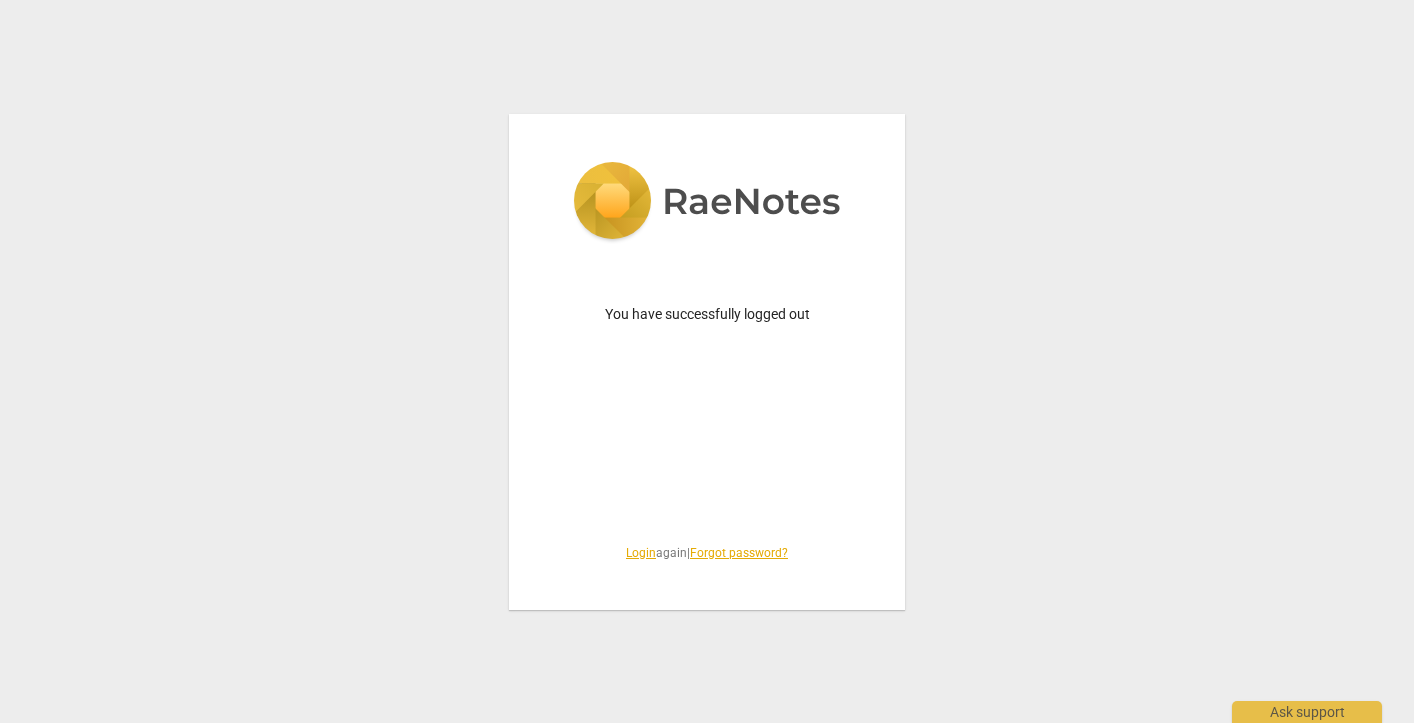 click on "Login" at bounding box center [641, 553] 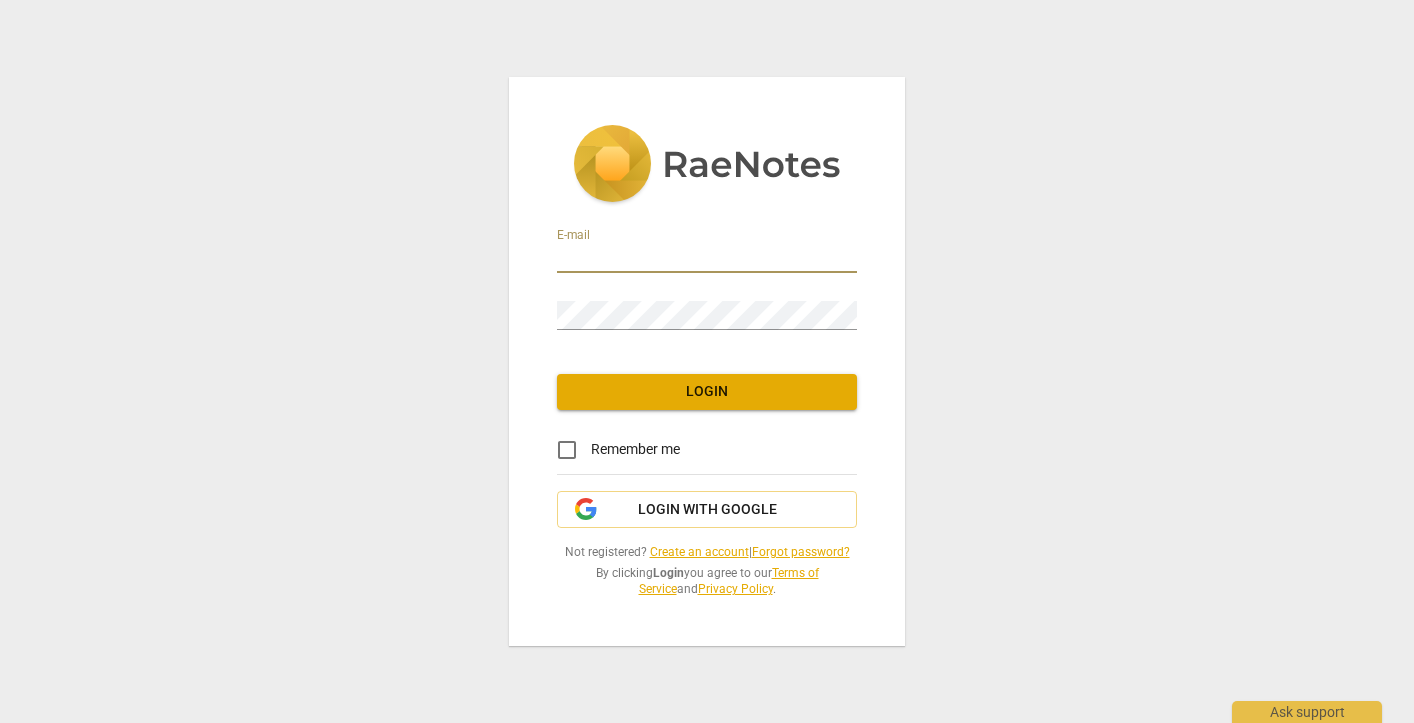 type on "[PERSON_NAME][EMAIL_ADDRESS][DOMAIN_NAME]" 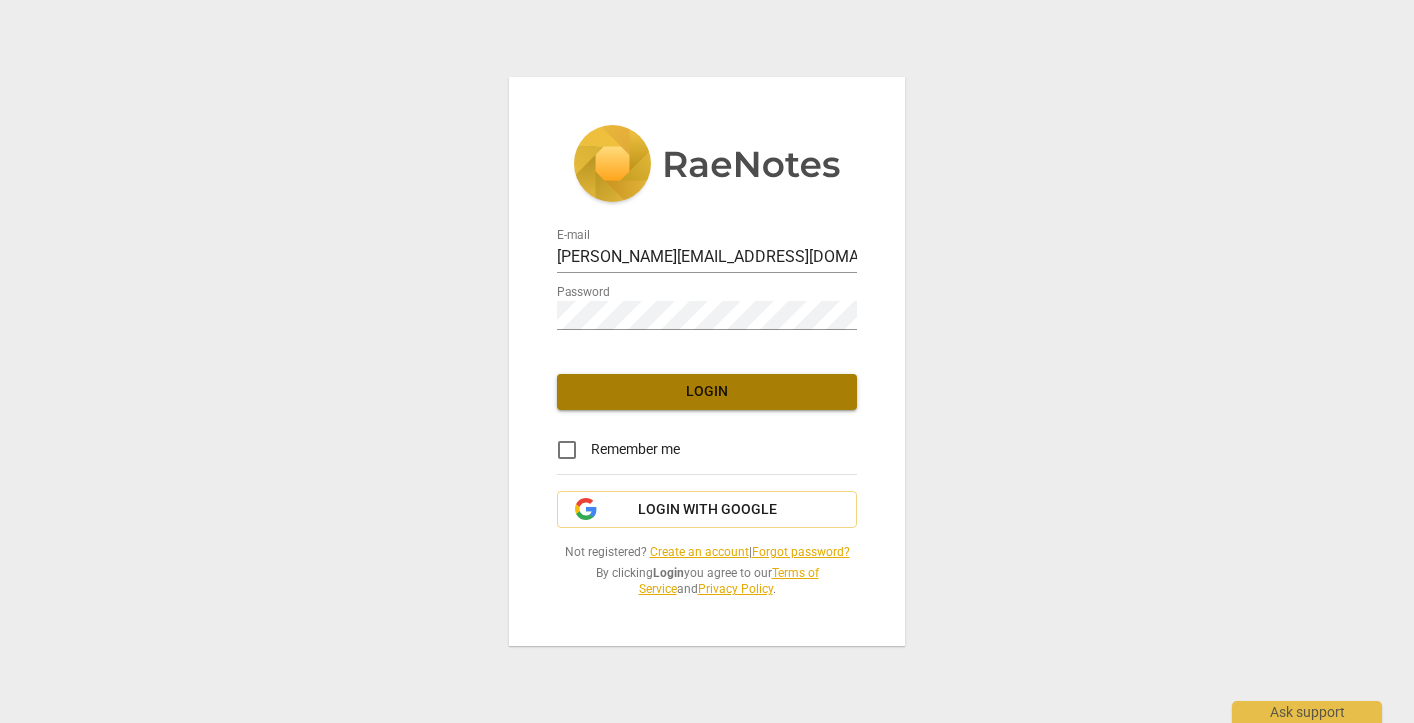 click on "Login" at bounding box center (707, 392) 